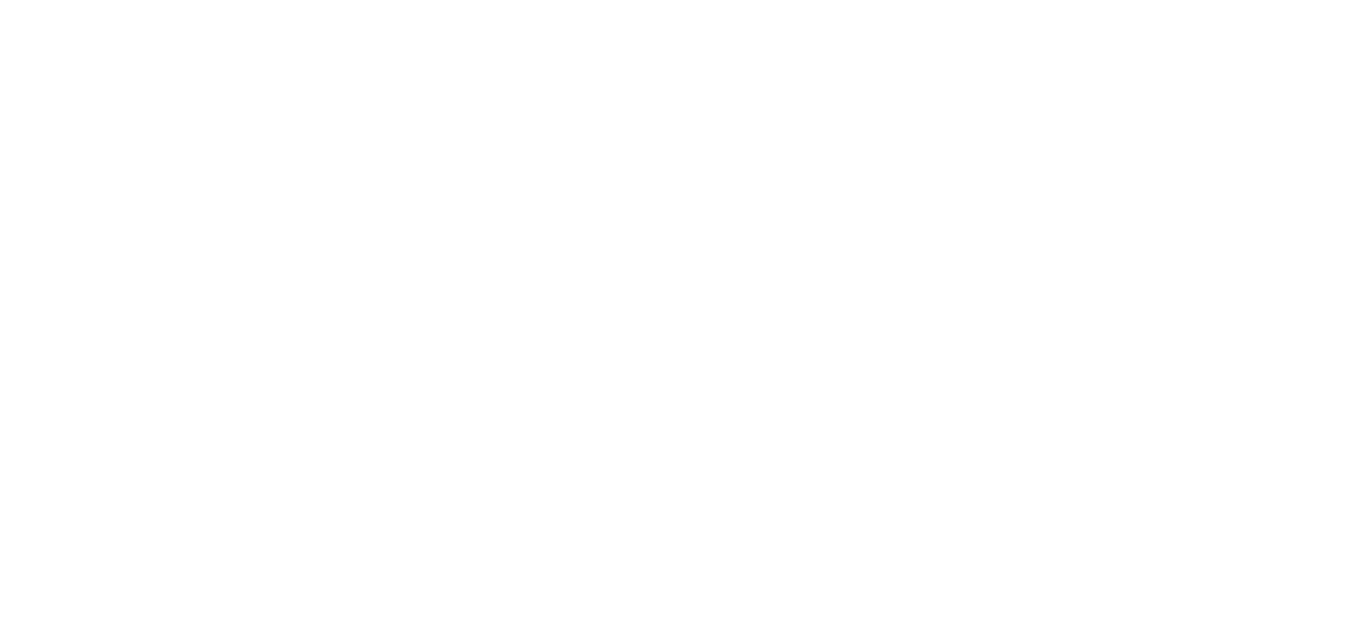 scroll, scrollTop: 0, scrollLeft: 0, axis: both 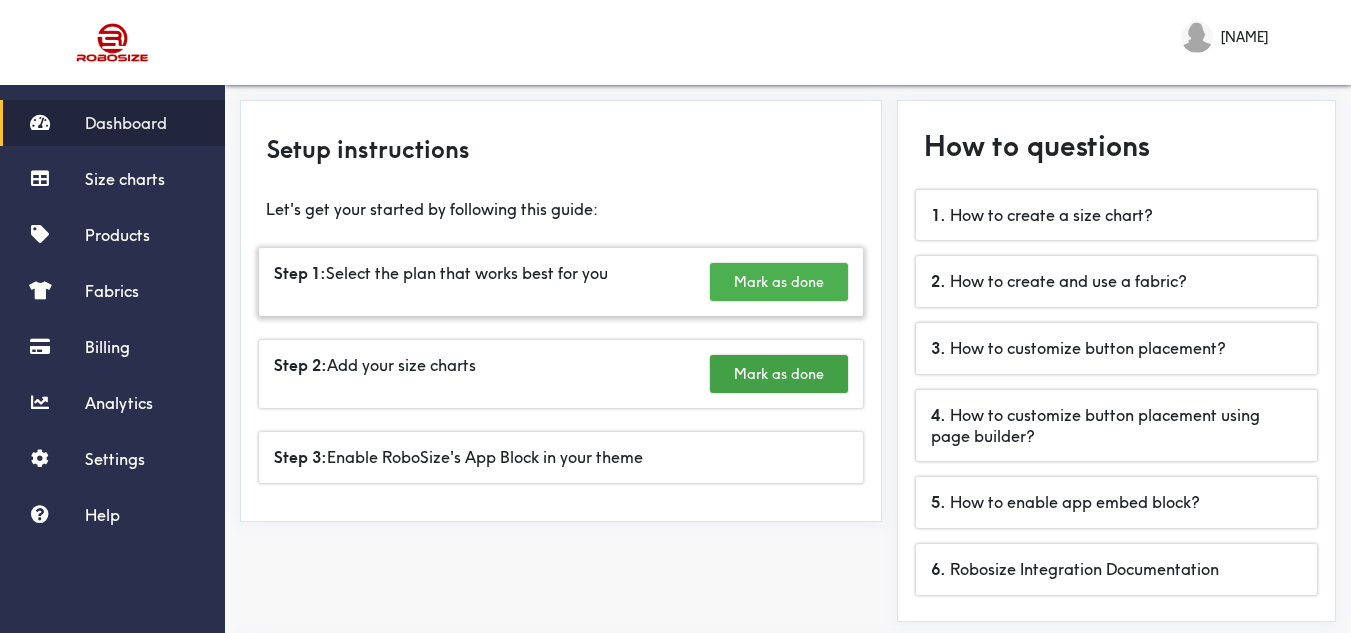 click on "Mark as done" at bounding box center (779, 282) 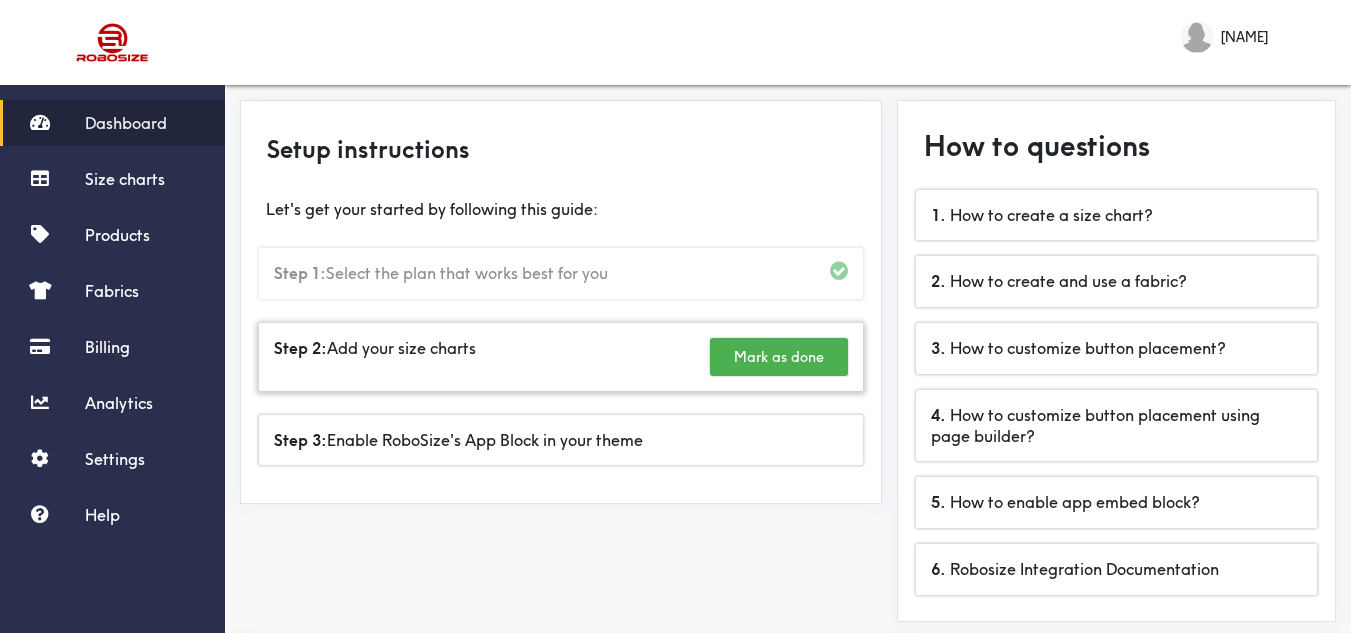 click on "Mark as done" at bounding box center [779, 357] 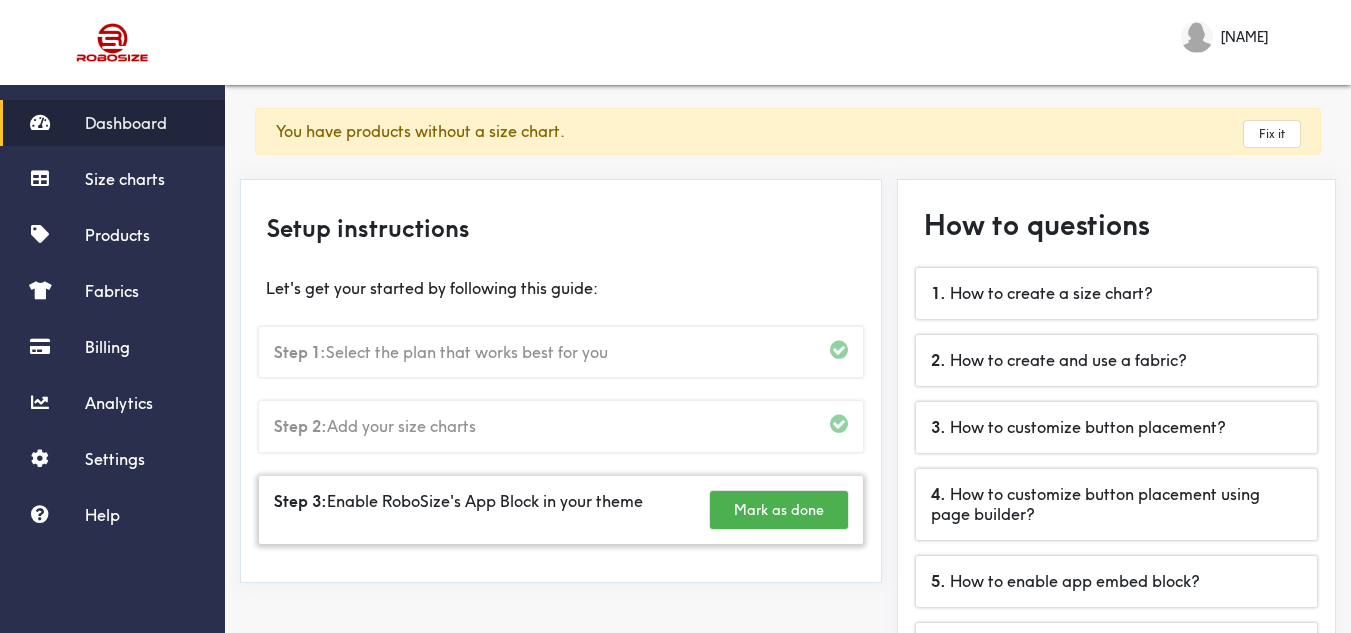 click on "Mark as done" at bounding box center [779, 510] 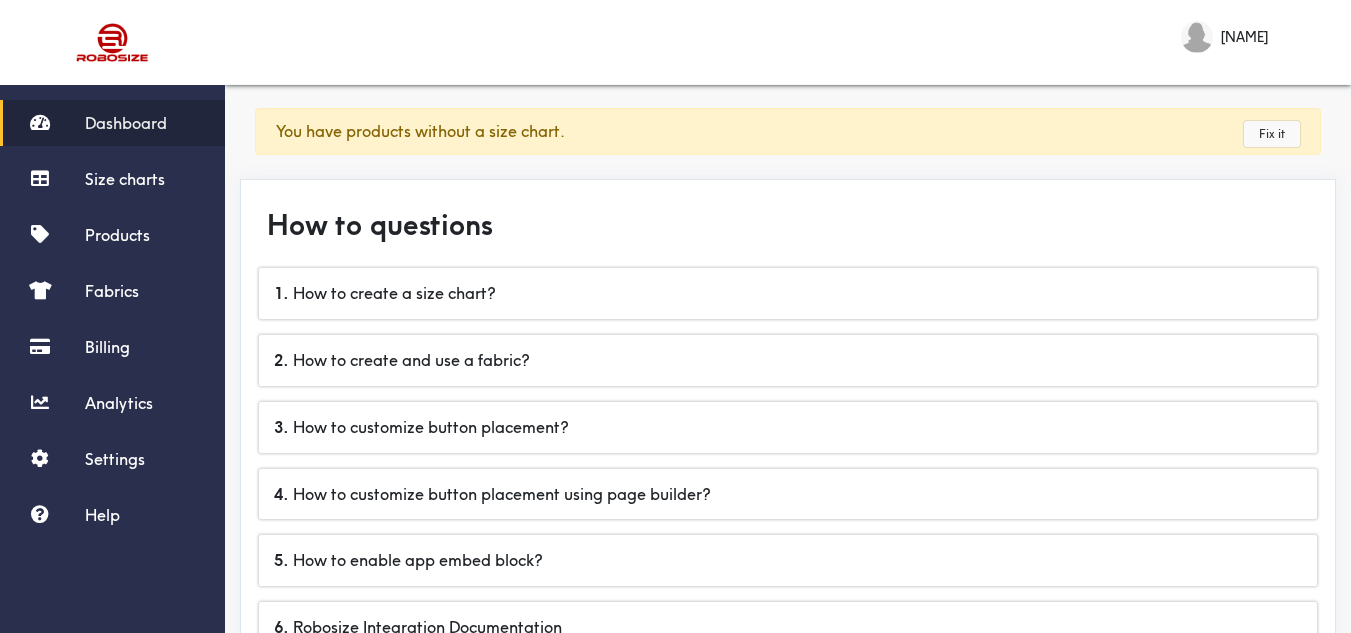 click on "Fix it" at bounding box center [1272, 134] 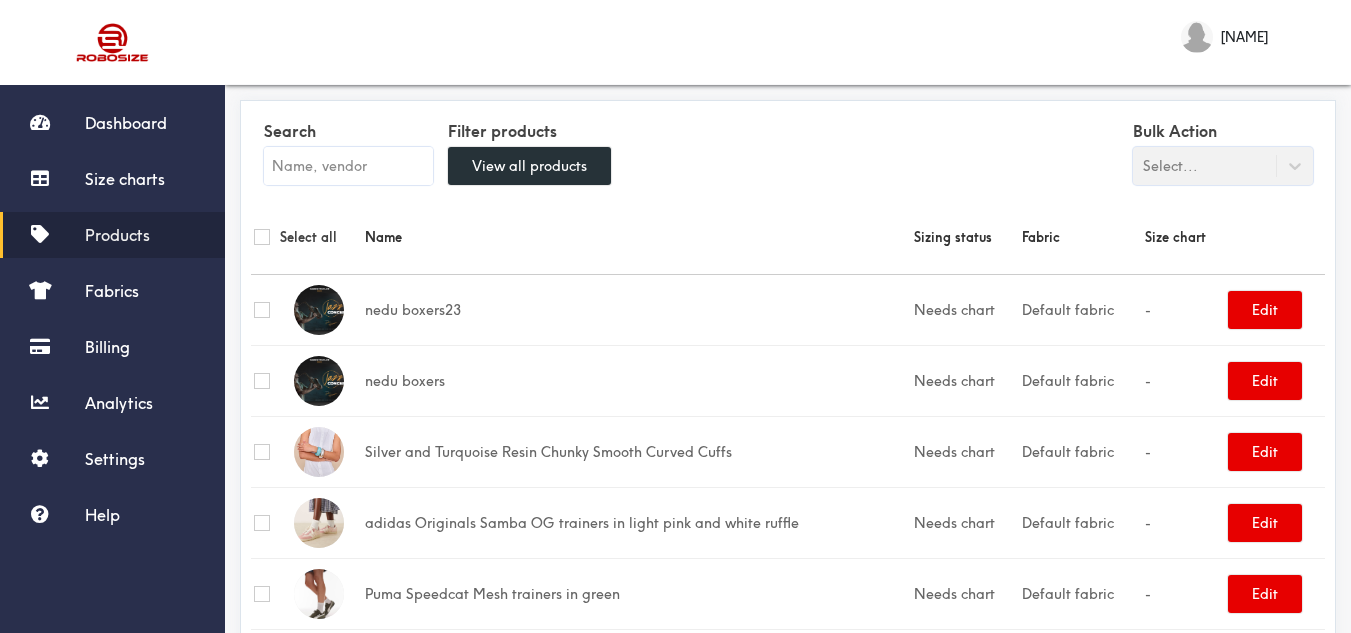 click on "Bulk Action Select..." at bounding box center (1223, 150) 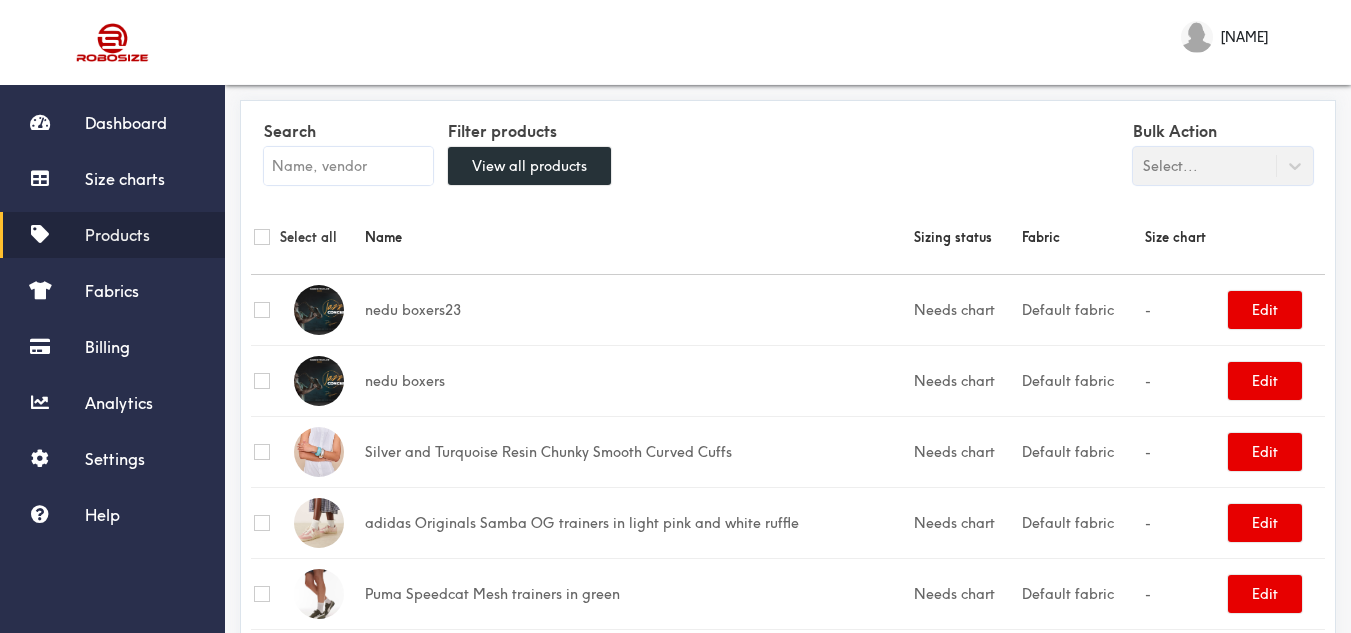 click on "Select all" at bounding box center (306, 237) 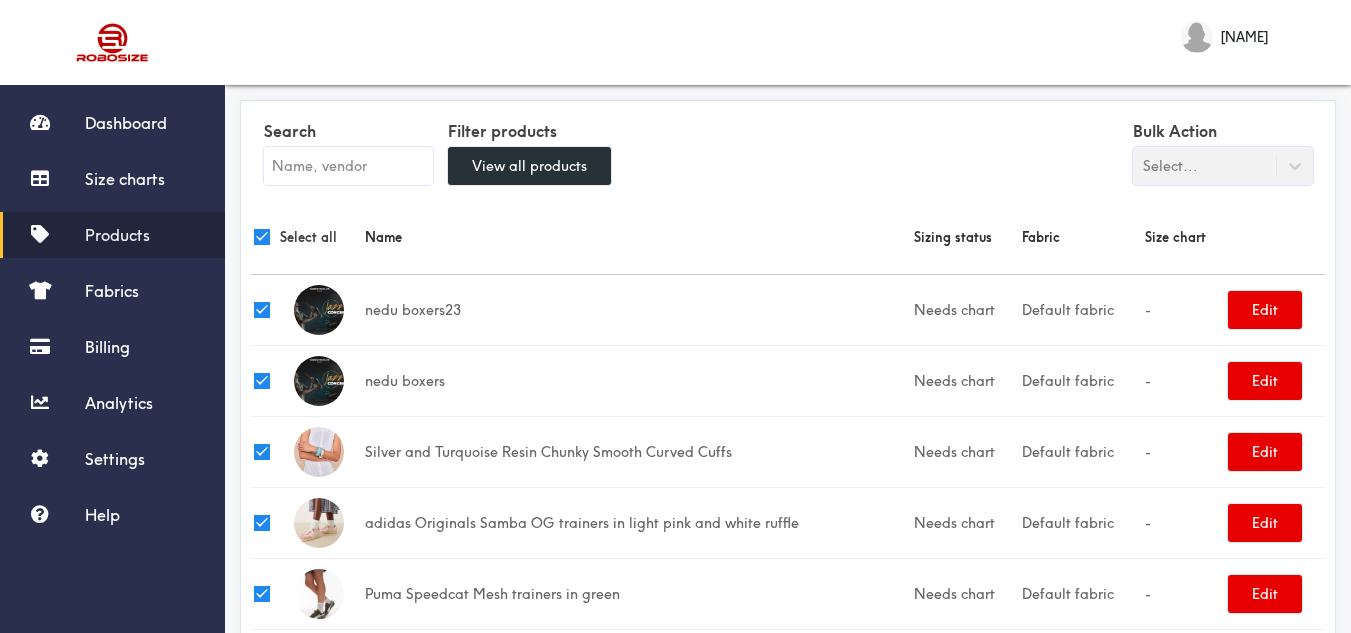 checkbox on "true" 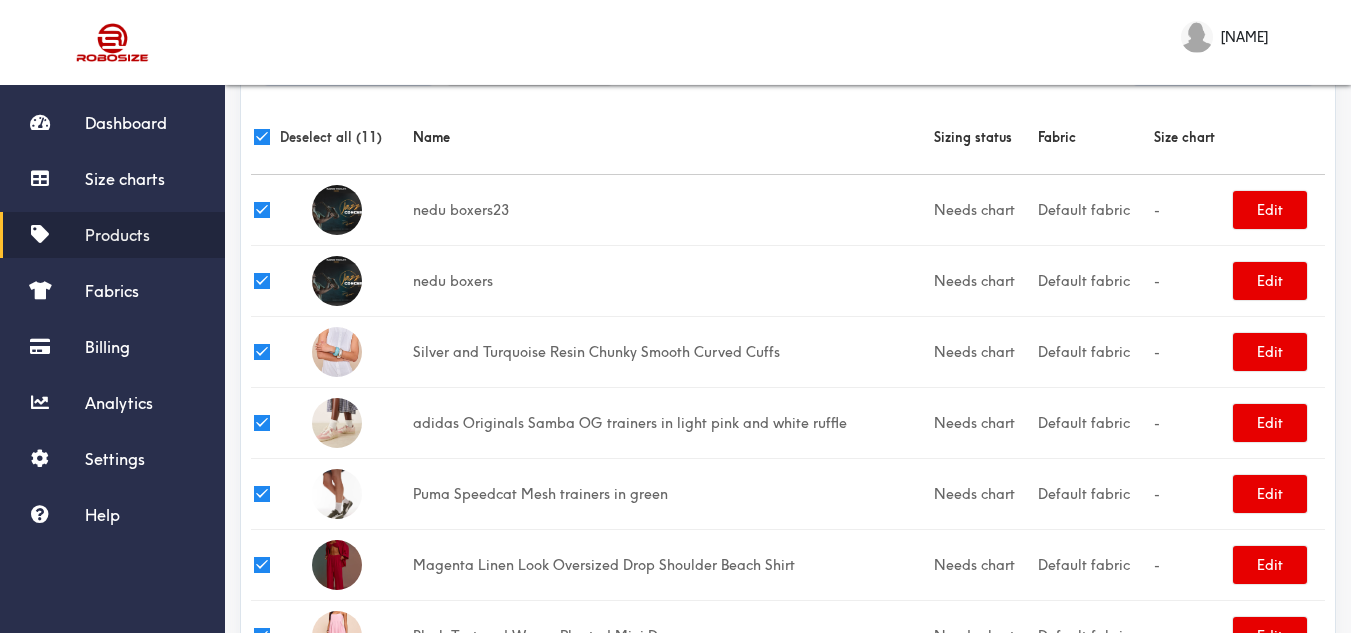 scroll, scrollTop: 0, scrollLeft: 0, axis: both 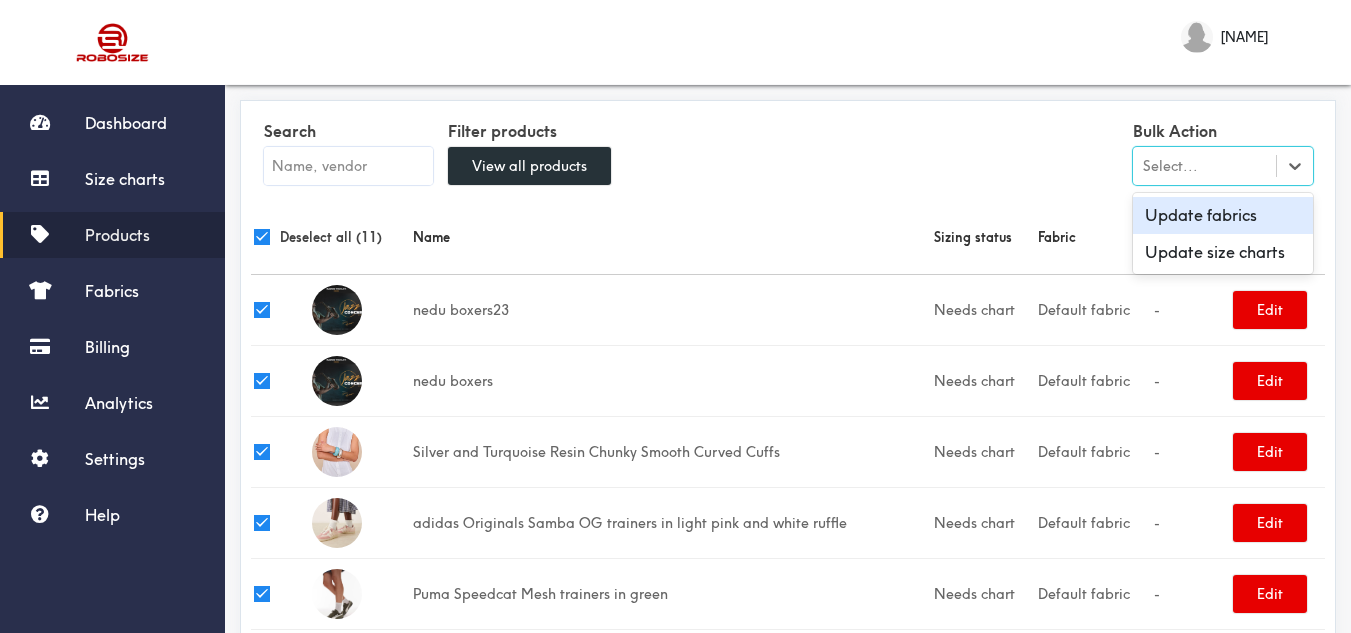 click on "Select..." at bounding box center [1223, 166] 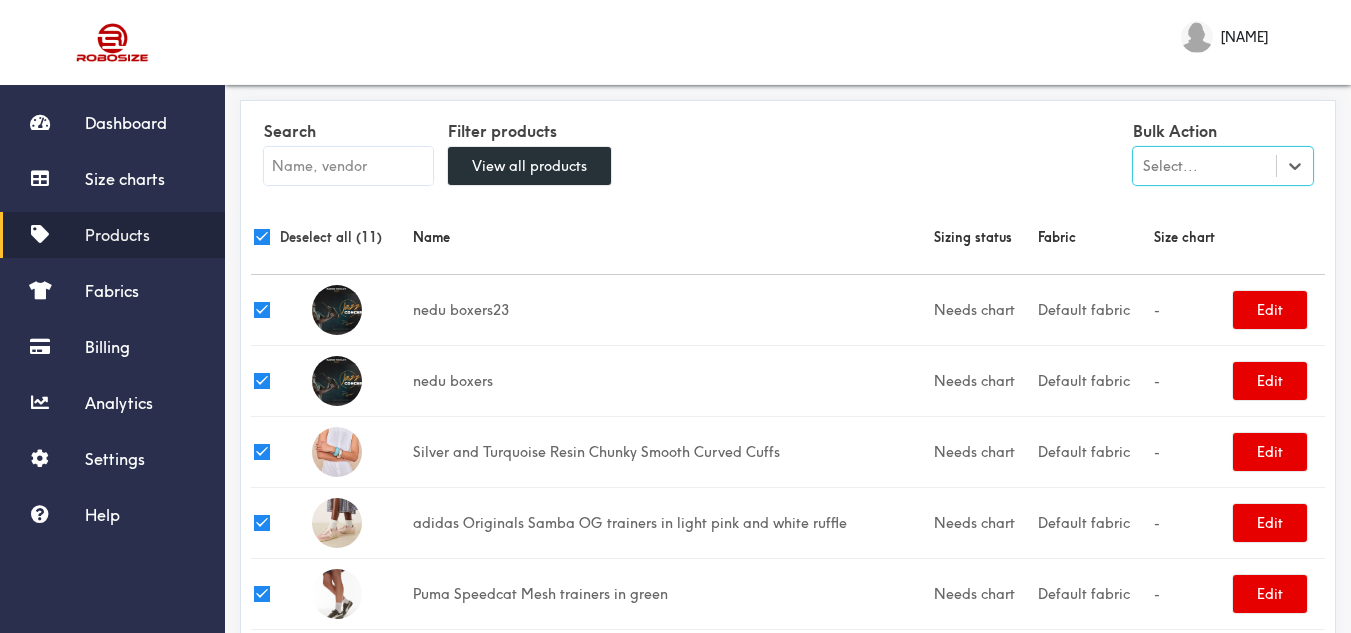 click on "Select..." at bounding box center (1170, 166) 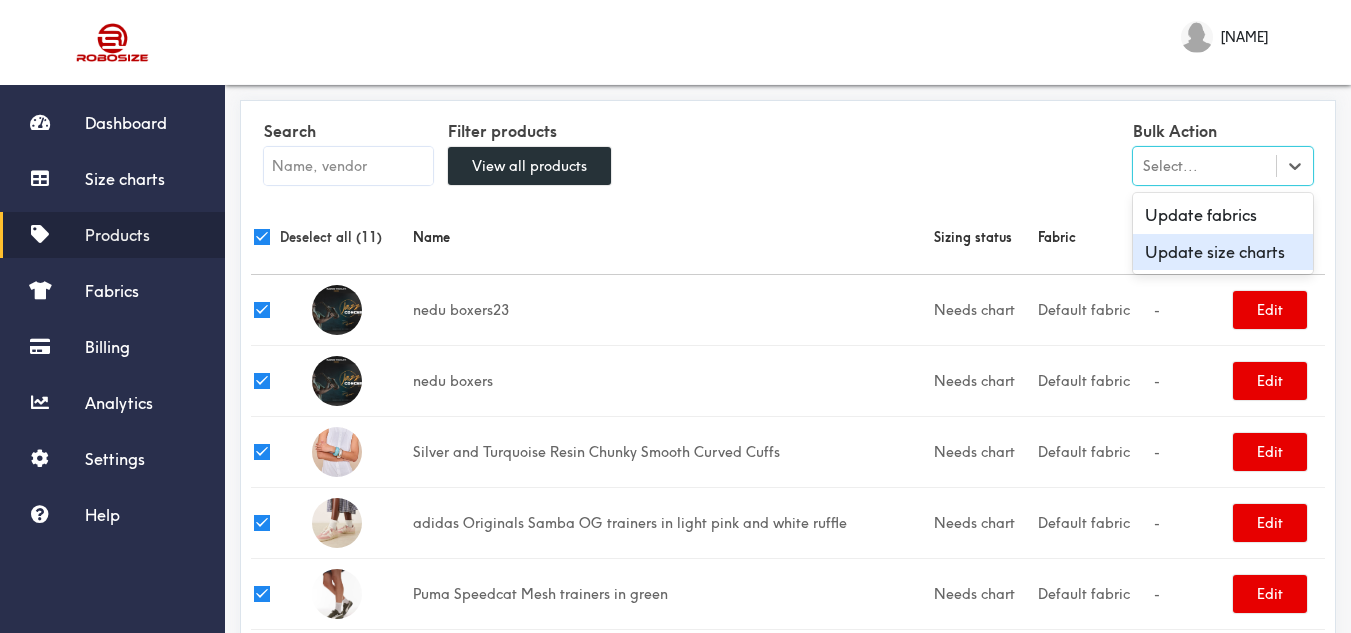 click on "Update size charts" at bounding box center [1223, 252] 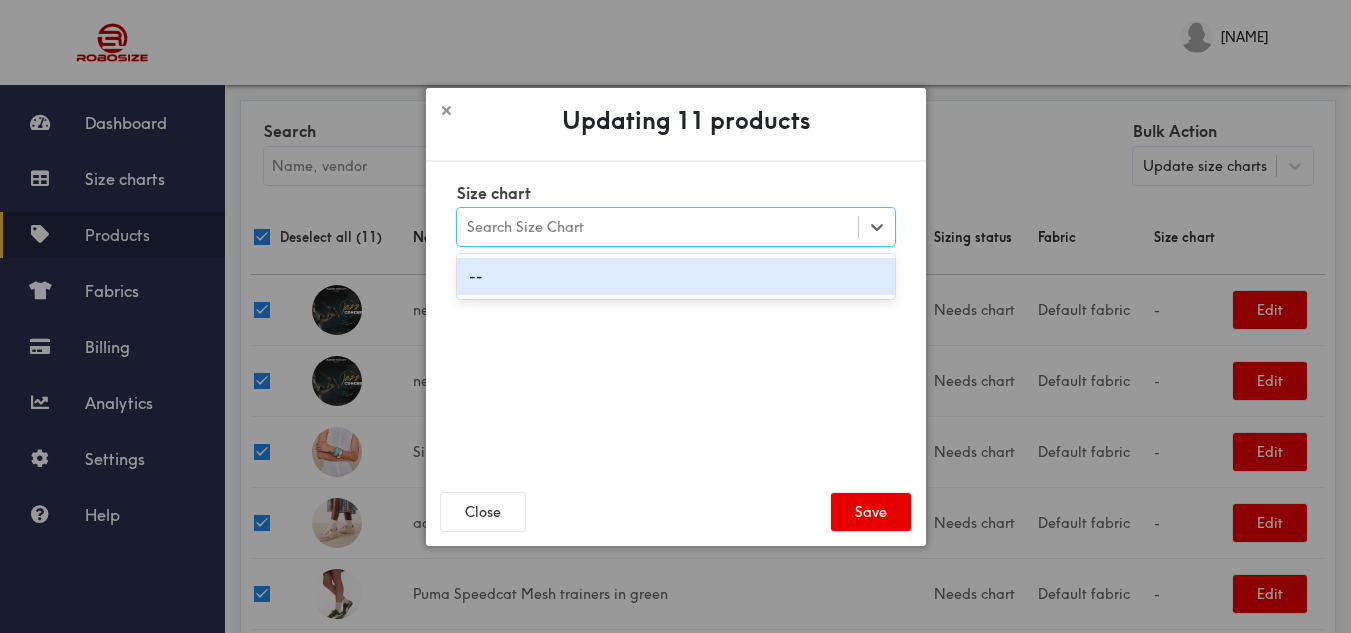 click on "Search Size Chart" at bounding box center [657, 227] 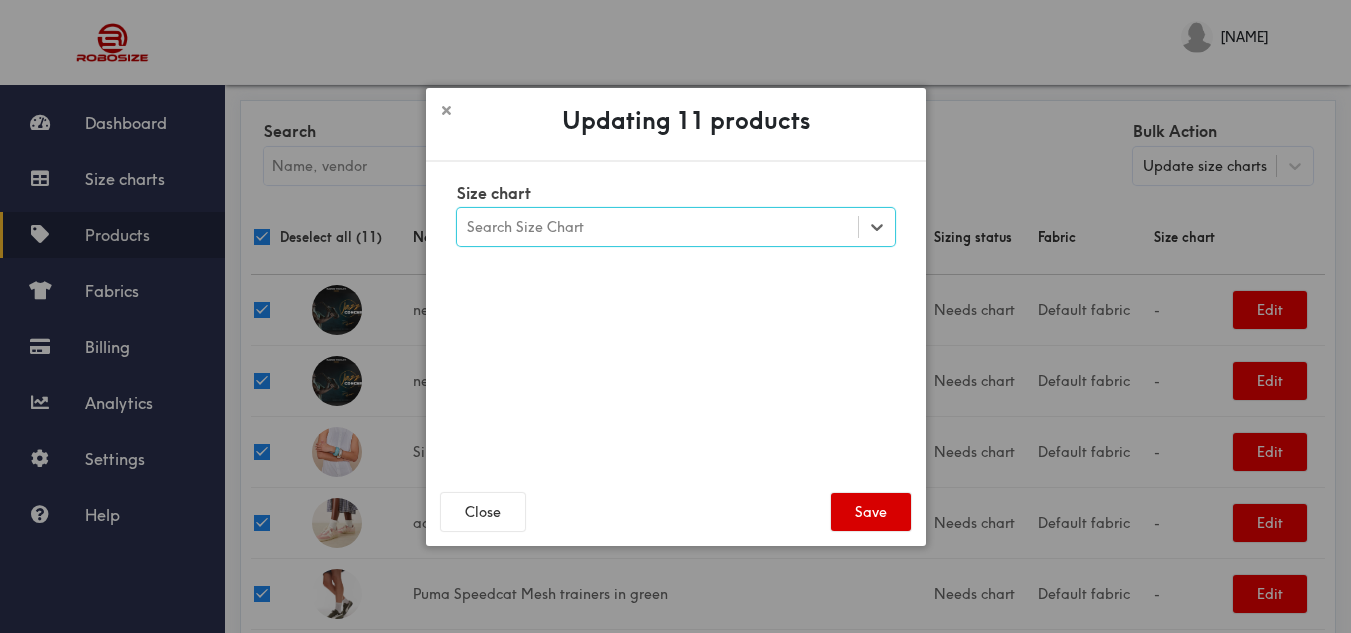 click on "Save" at bounding box center (871, 512) 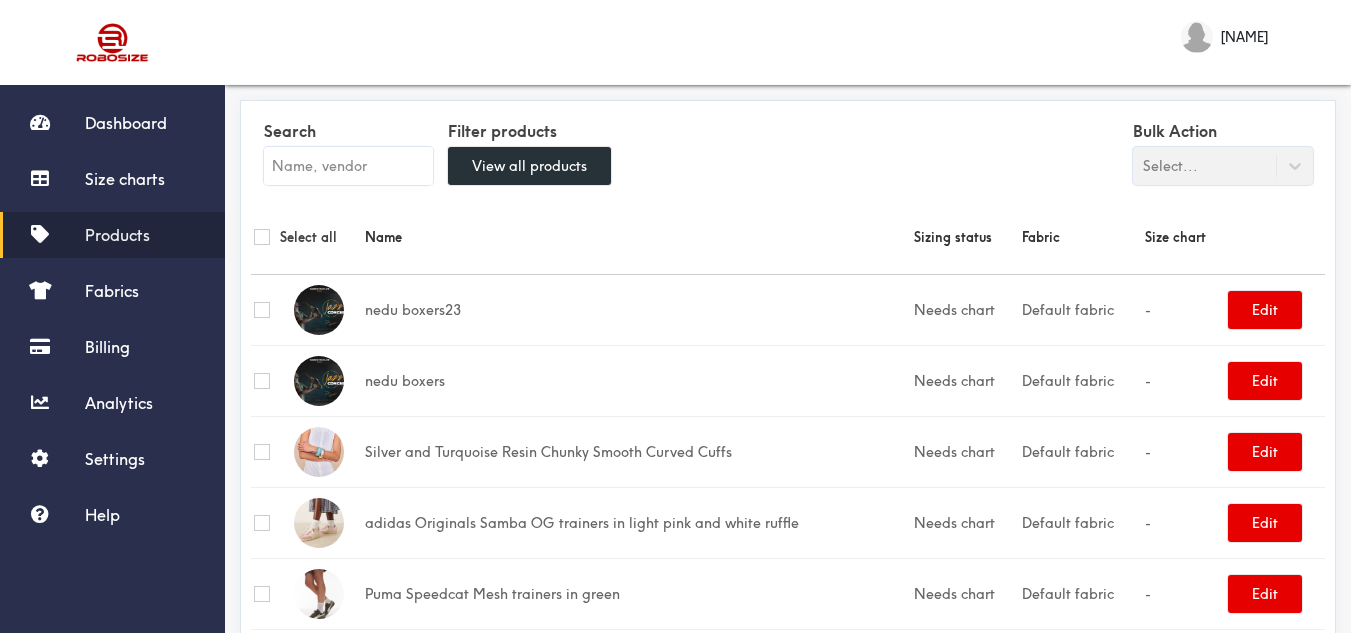 click at bounding box center [262, 237] 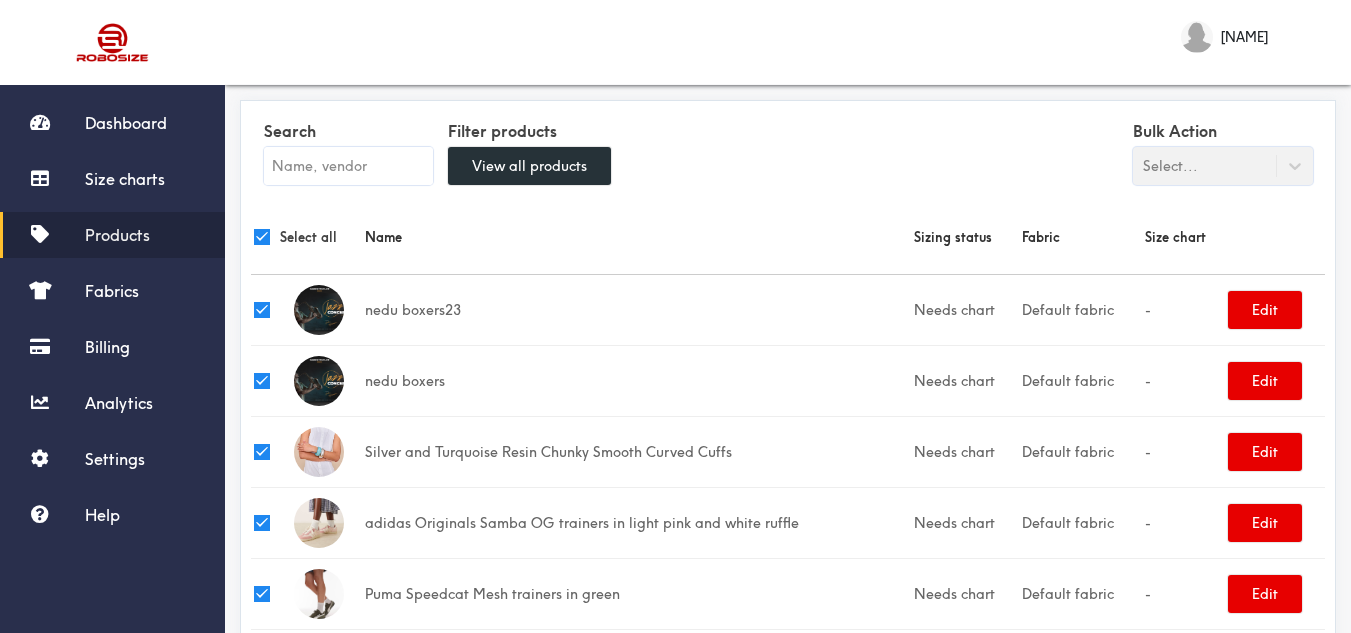 checkbox on "true" 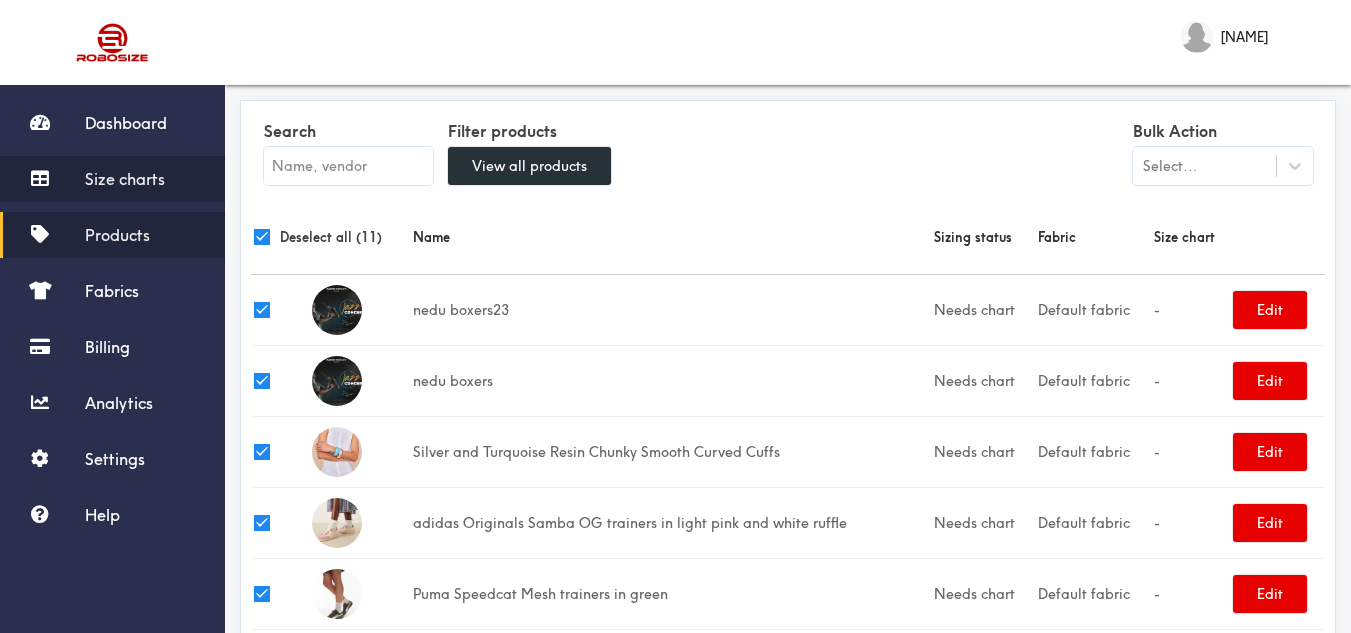 click on "Size charts" at bounding box center [125, 179] 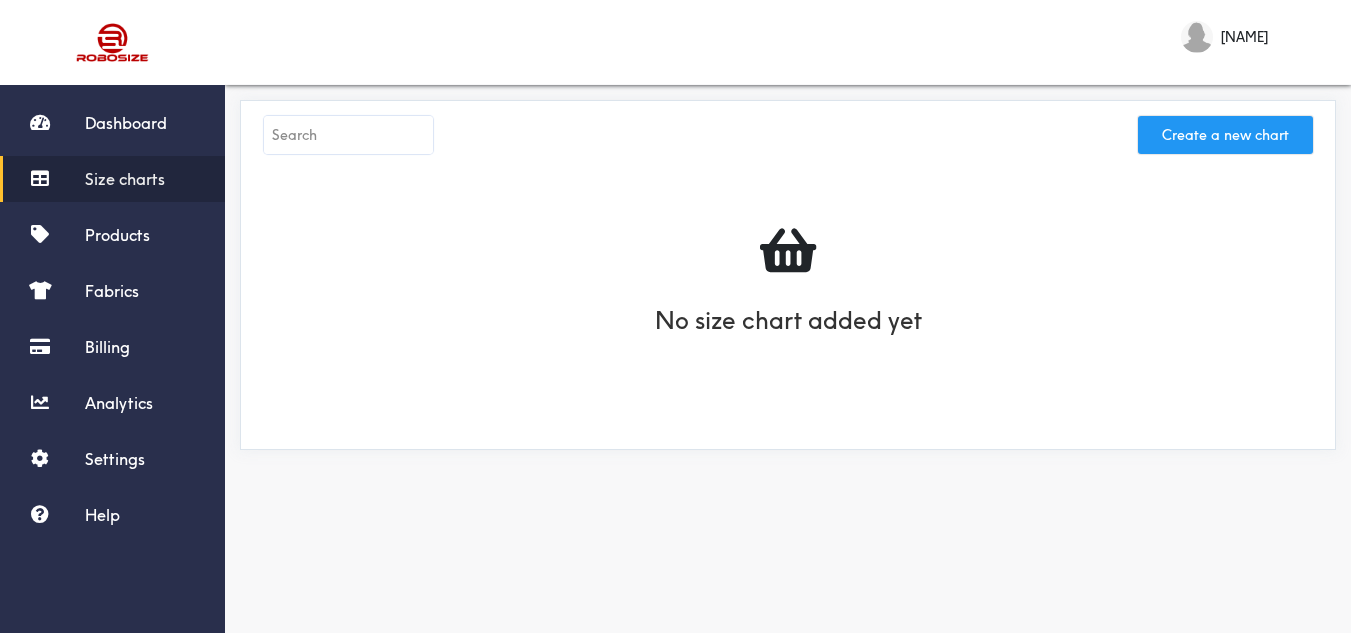 click on "Create a new chart" at bounding box center [1225, 135] 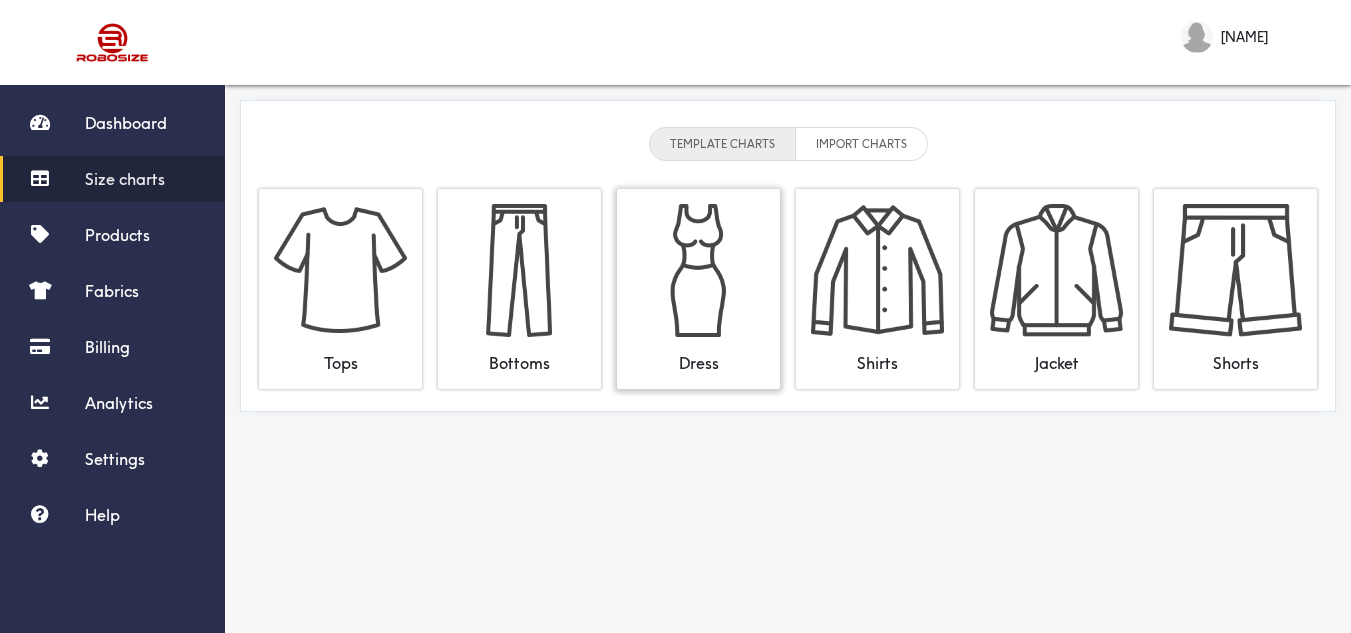 click at bounding box center [698, 270] 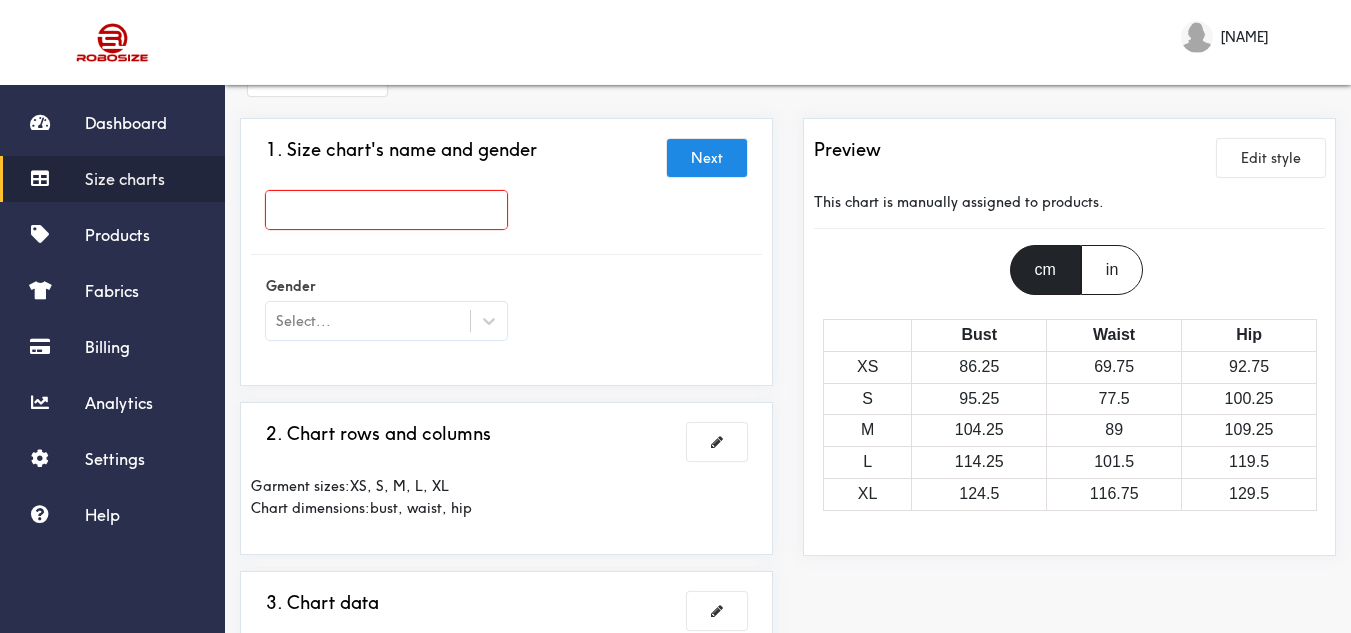 scroll, scrollTop: 11, scrollLeft: 0, axis: vertical 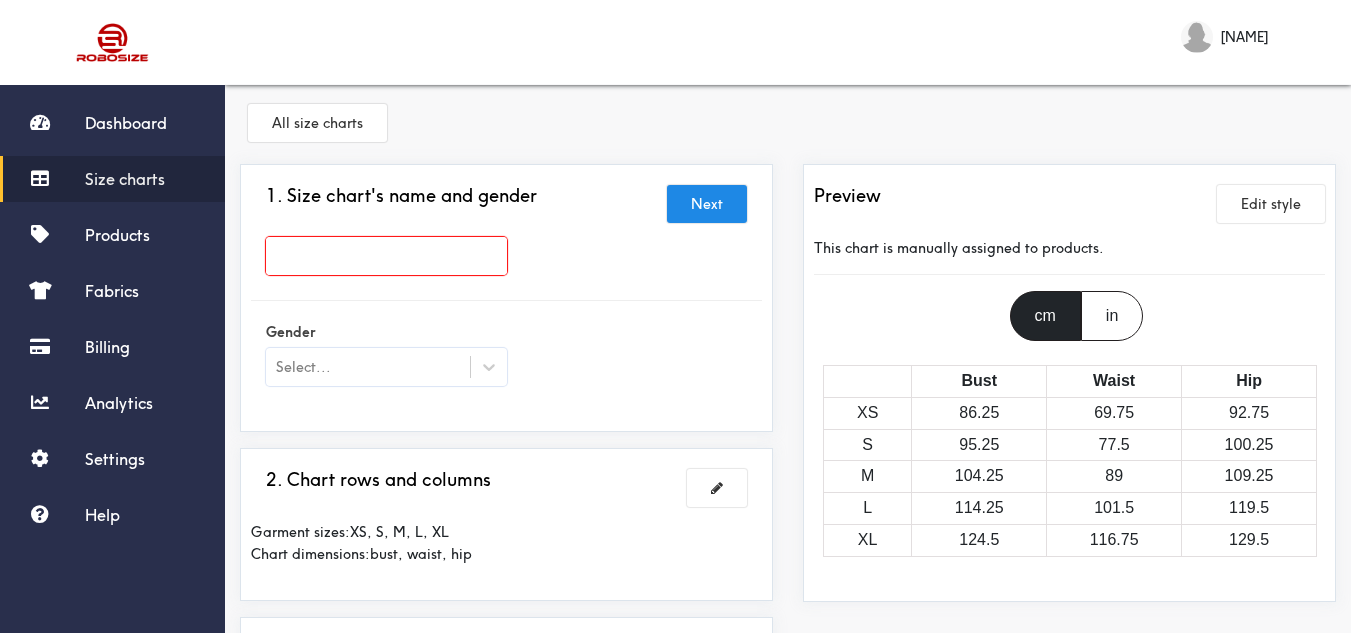 click at bounding box center [386, 256] 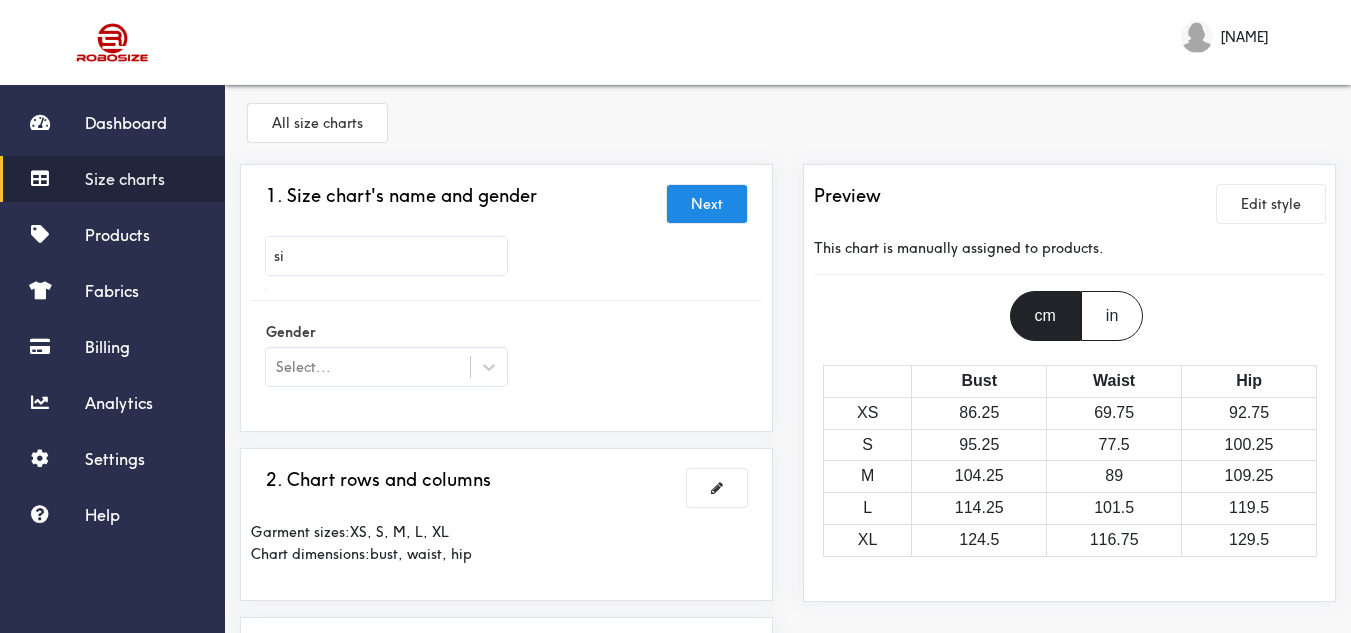 type on "s" 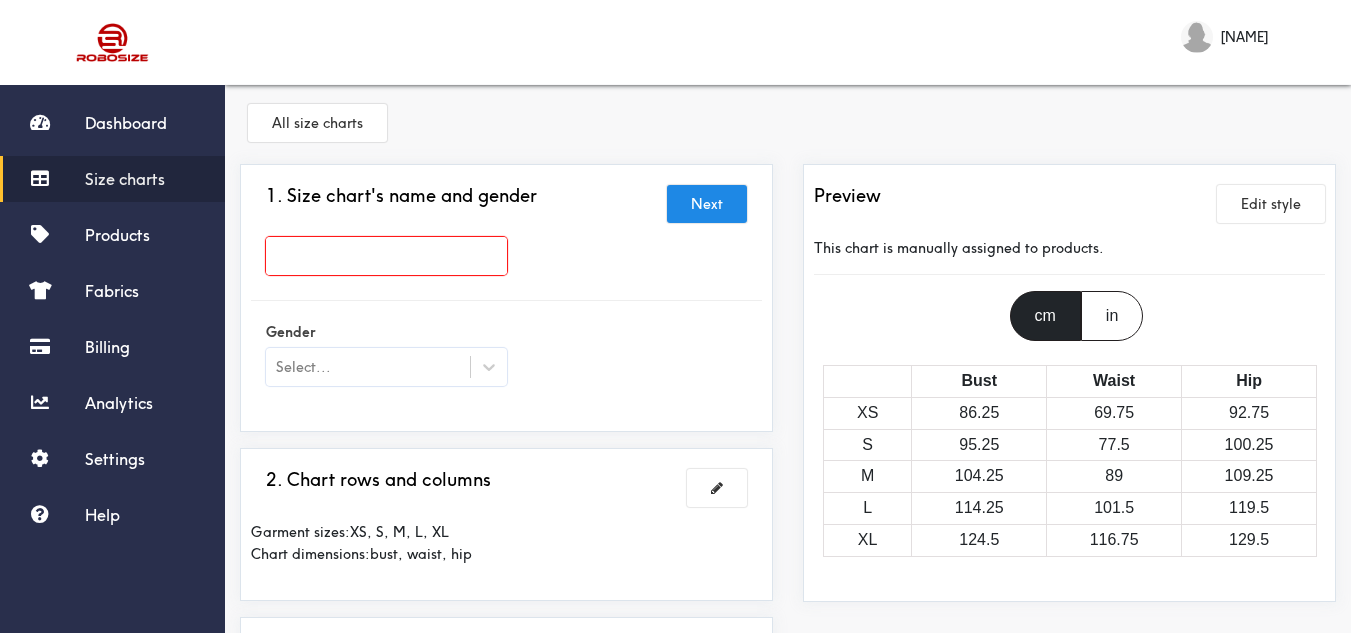 click at bounding box center (386, 256) 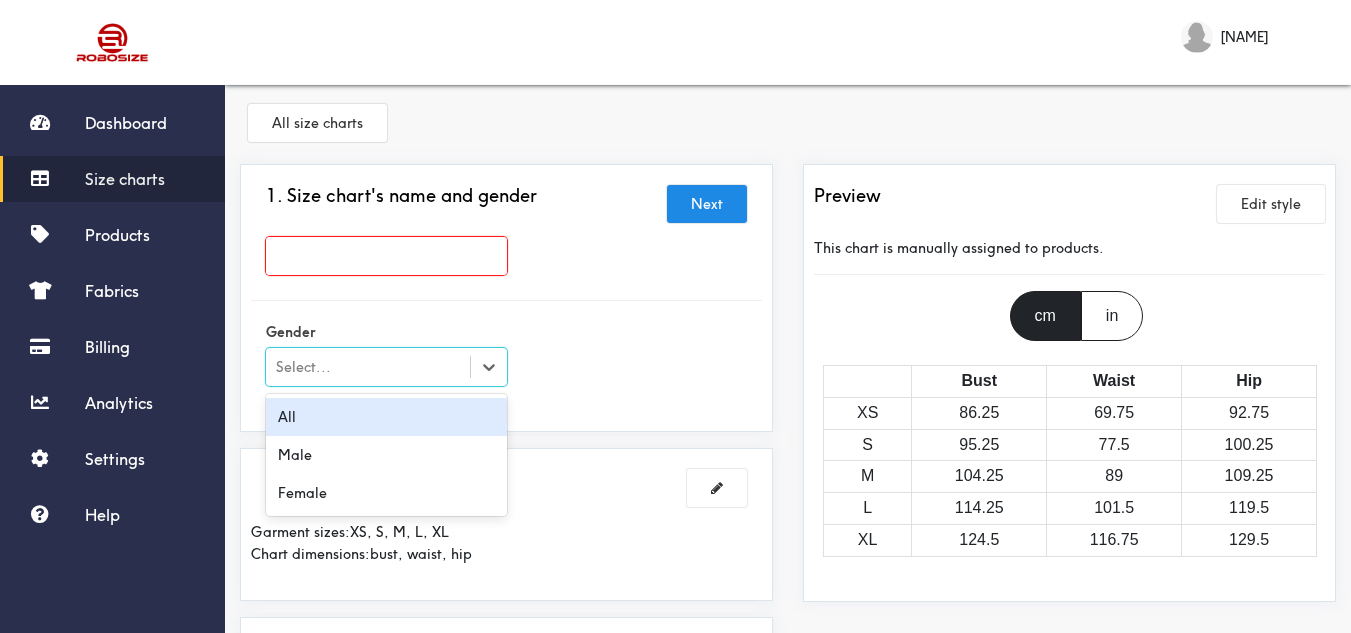 click on "Select..." at bounding box center [368, 367] 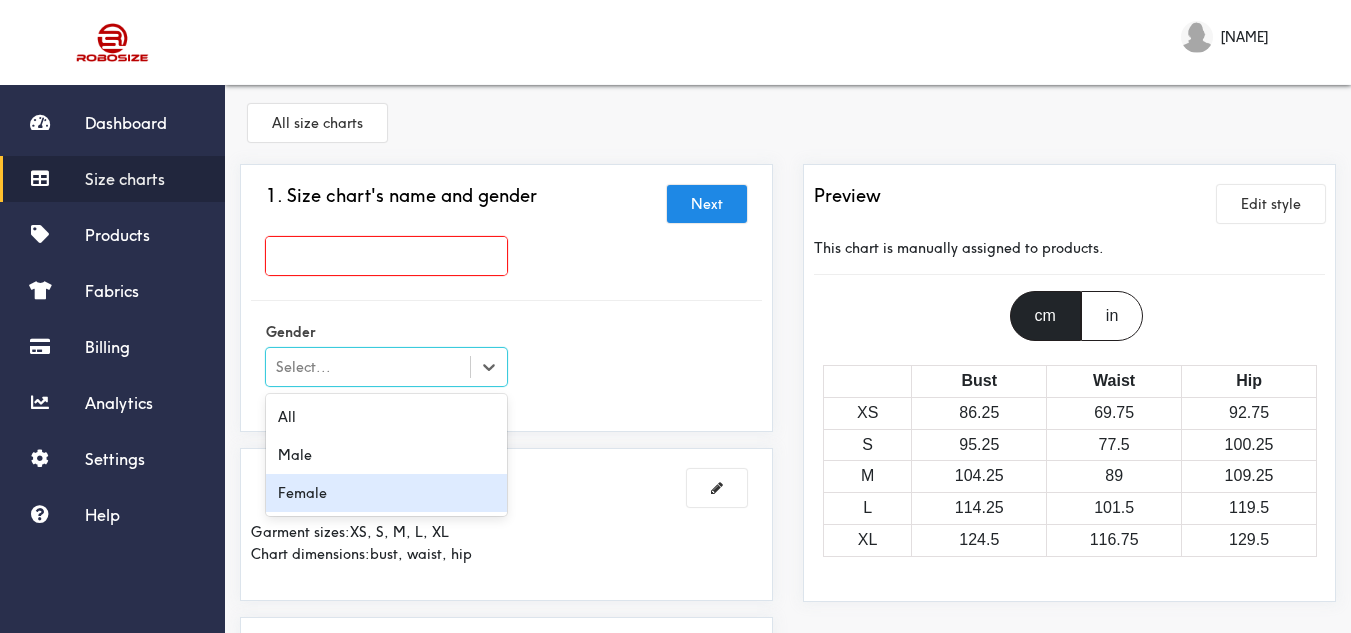 click on "Female" at bounding box center (386, 493) 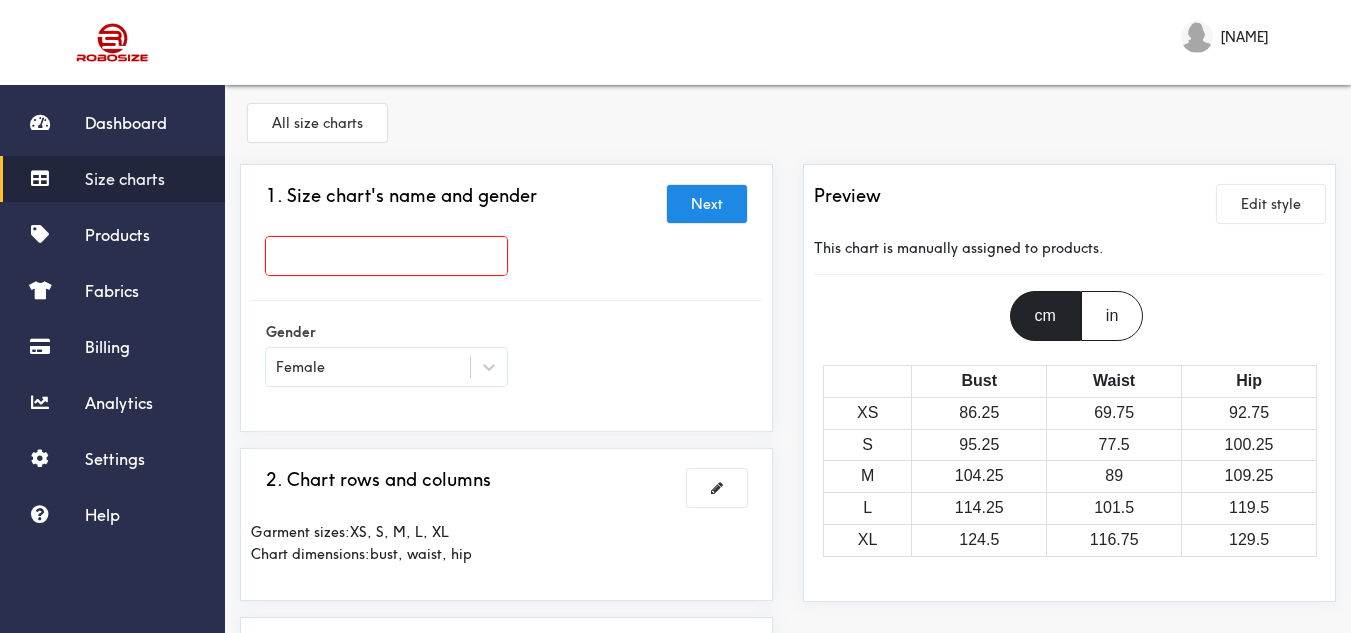 click at bounding box center (386, 256) 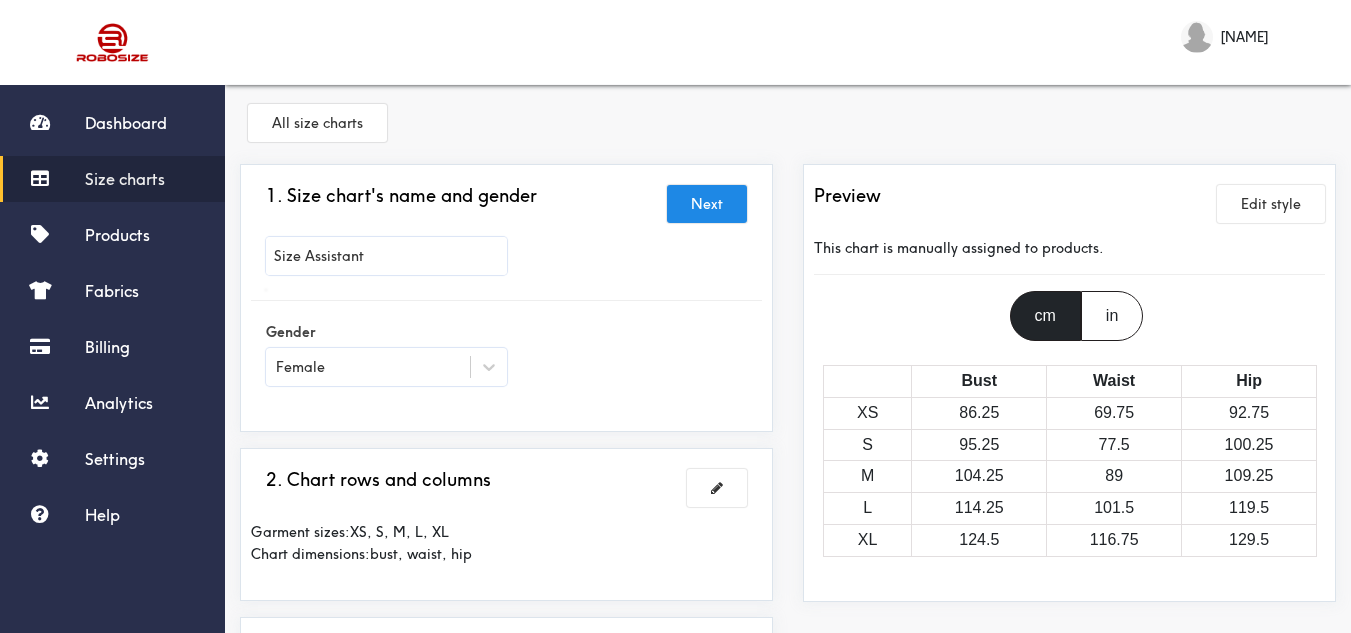 type on "Size Assistant" 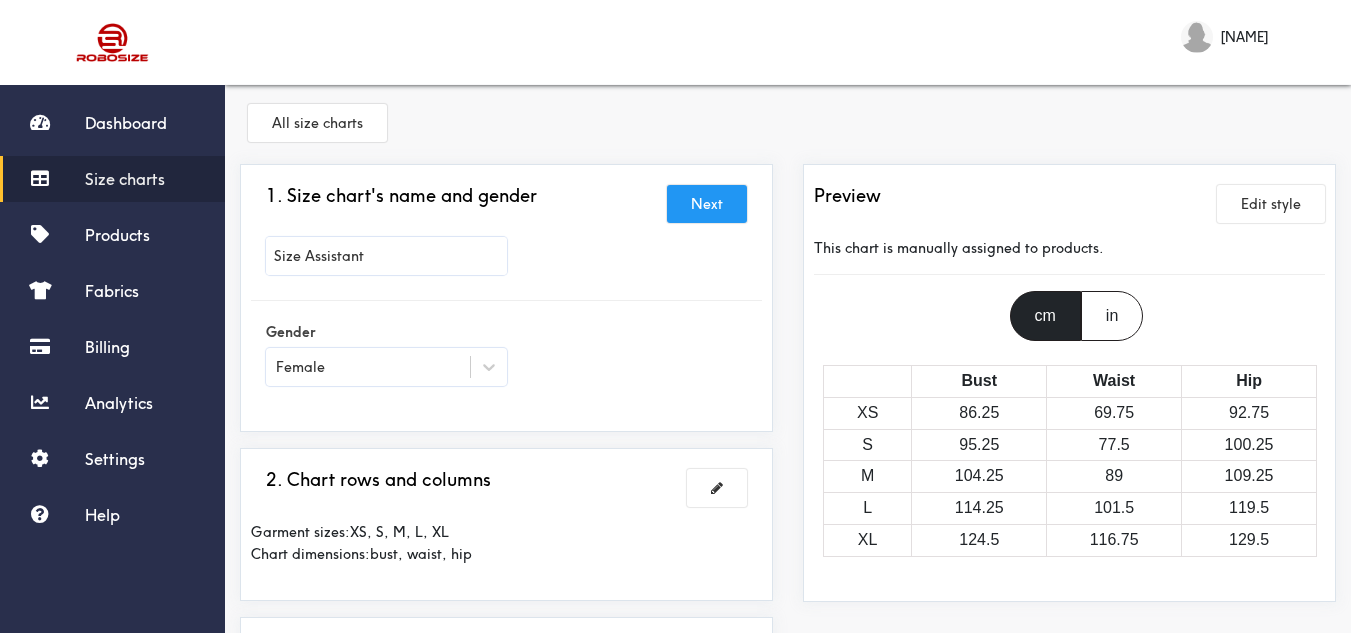 click on "Next" at bounding box center [707, 204] 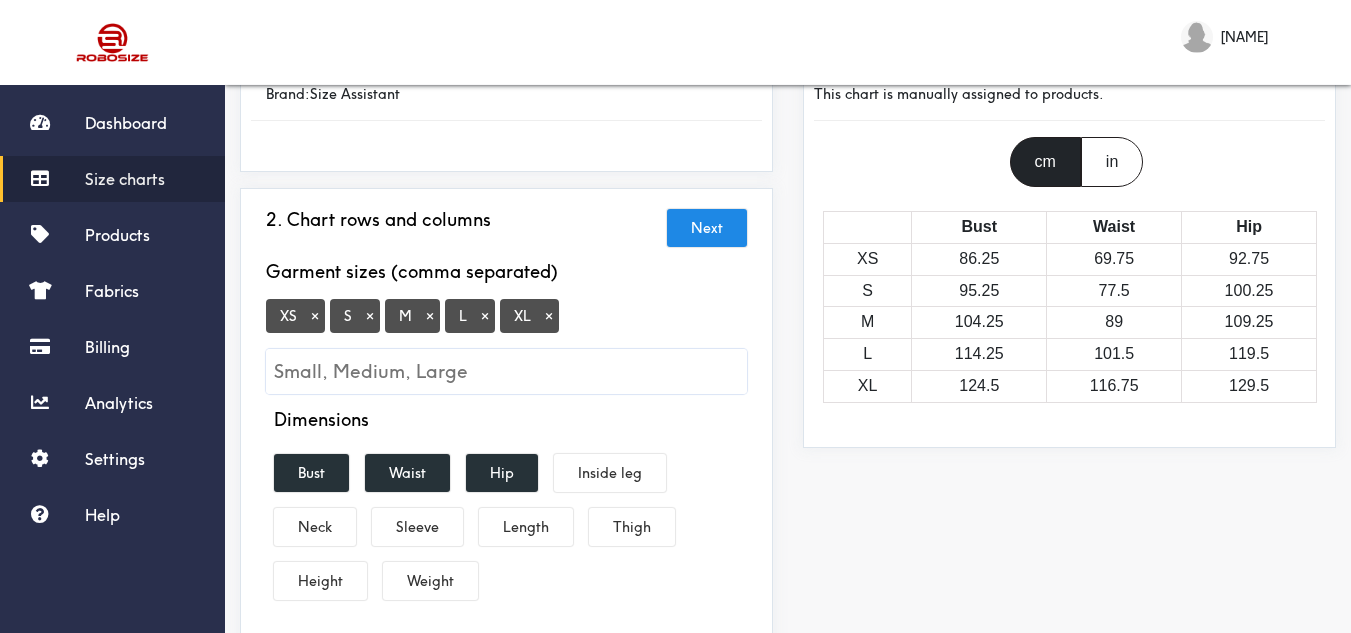 scroll, scrollTop: 180, scrollLeft: 0, axis: vertical 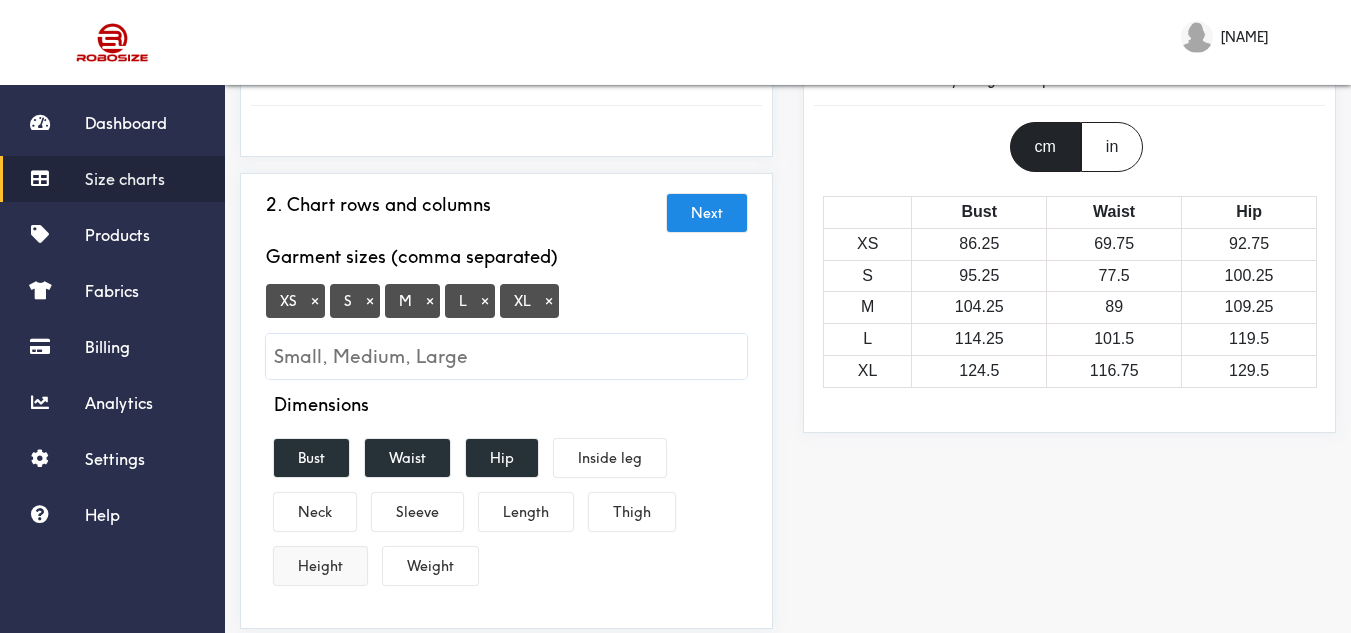 click on "Height" at bounding box center [320, 566] 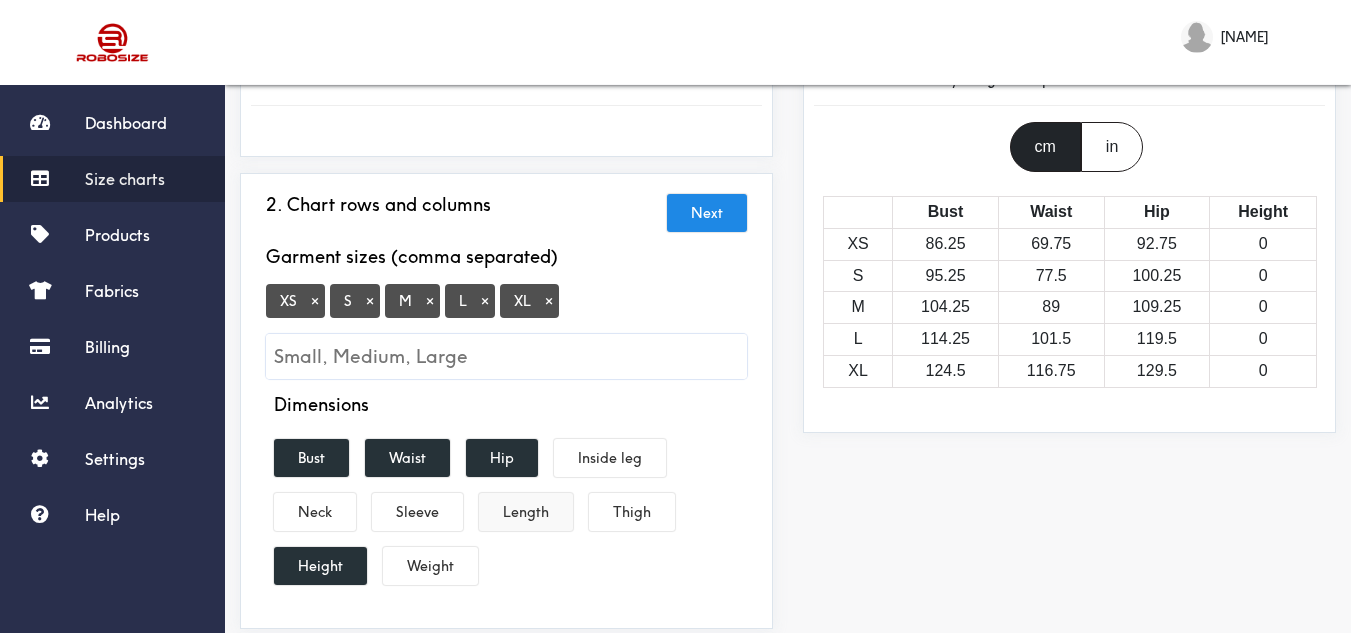 click on "Length" at bounding box center (526, 512) 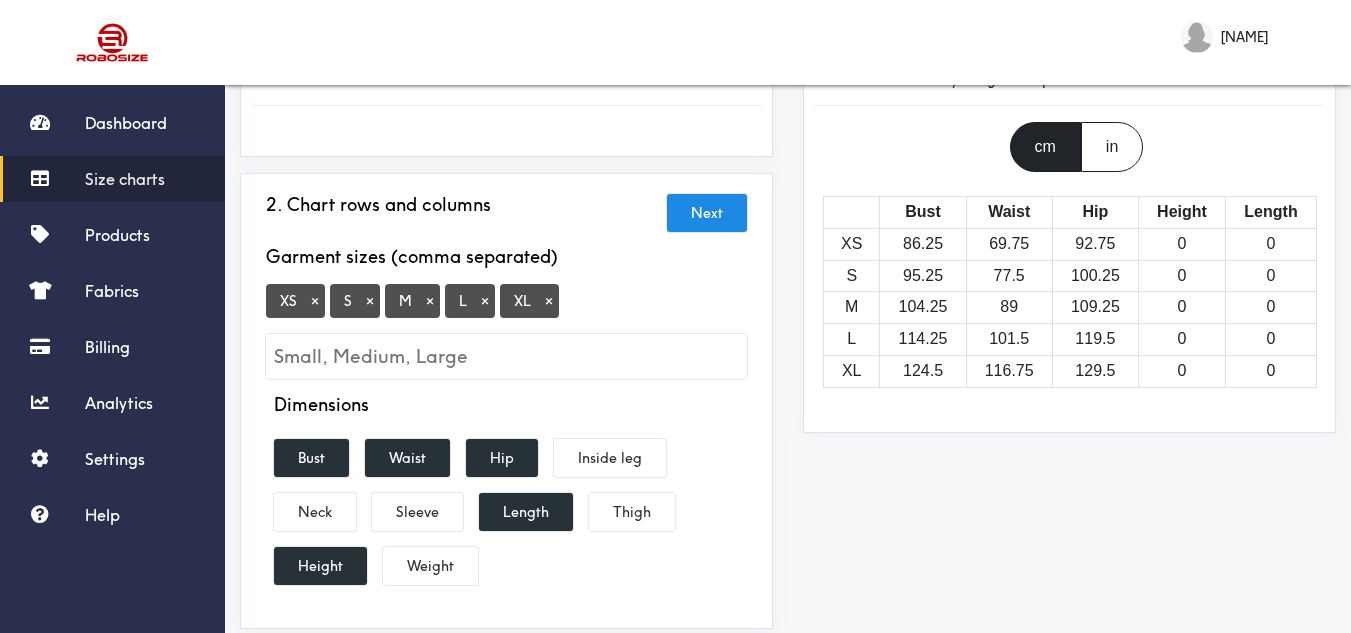 click on "in" at bounding box center (1112, 147) 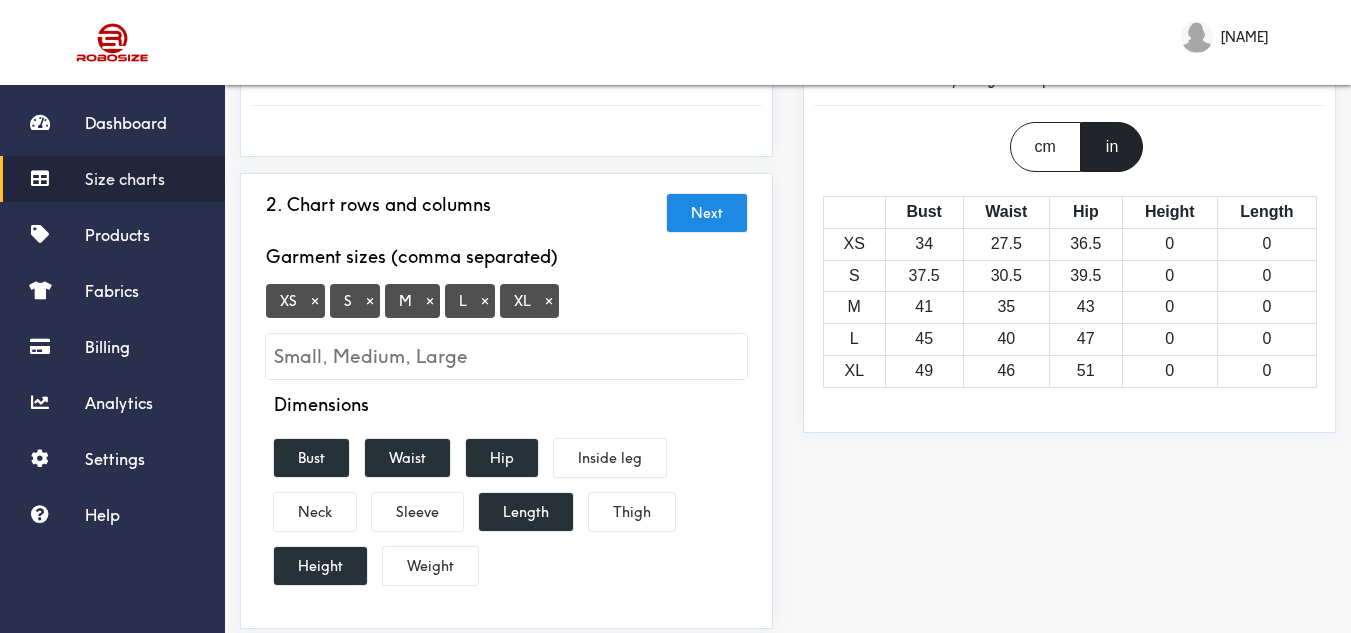 click on "cm" at bounding box center [1045, 147] 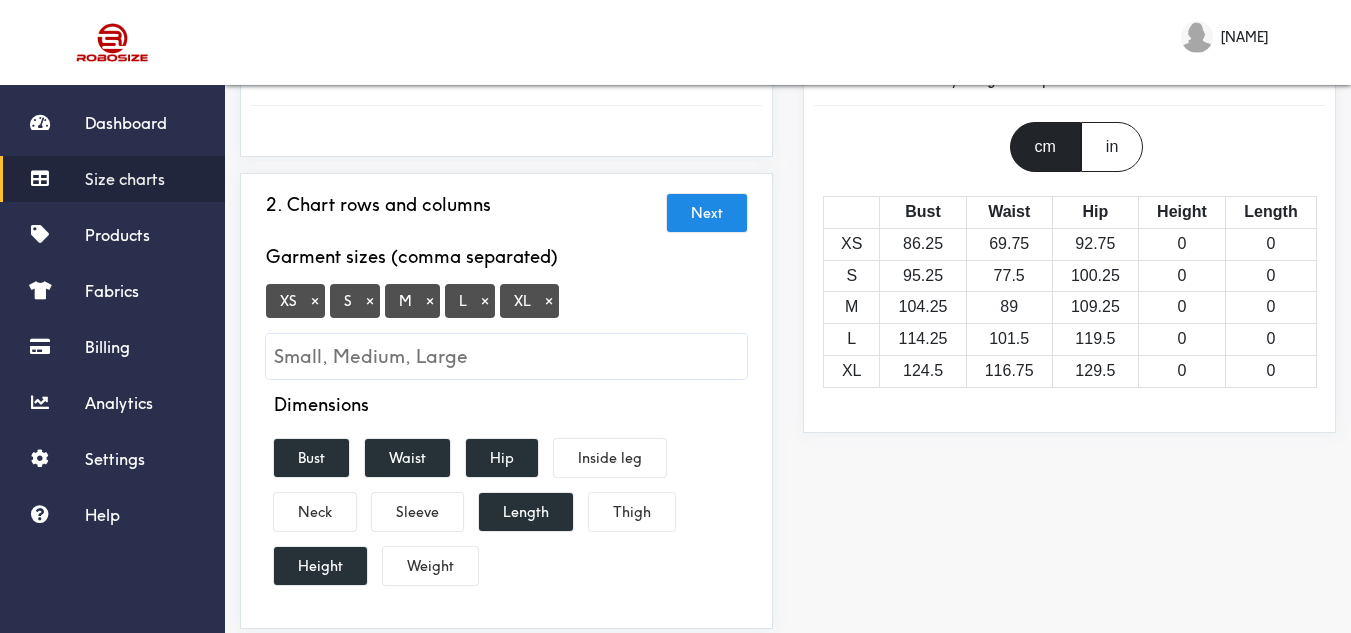 click at bounding box center (506, 356) 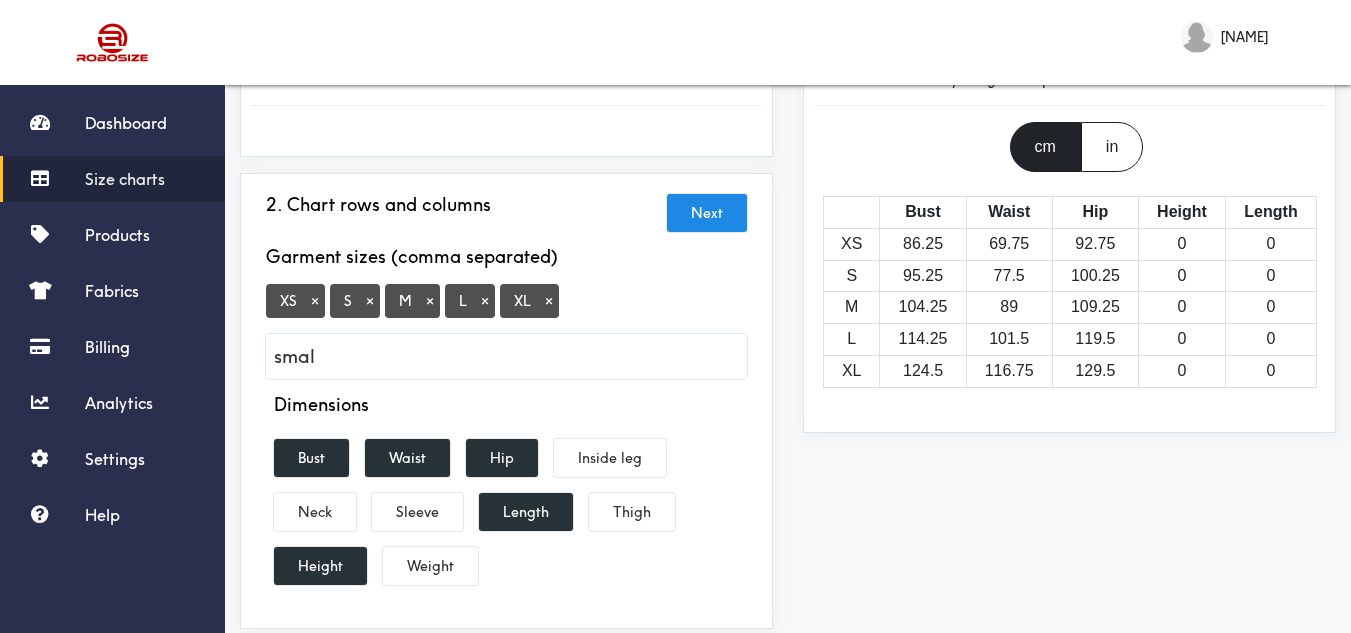 type on "small" 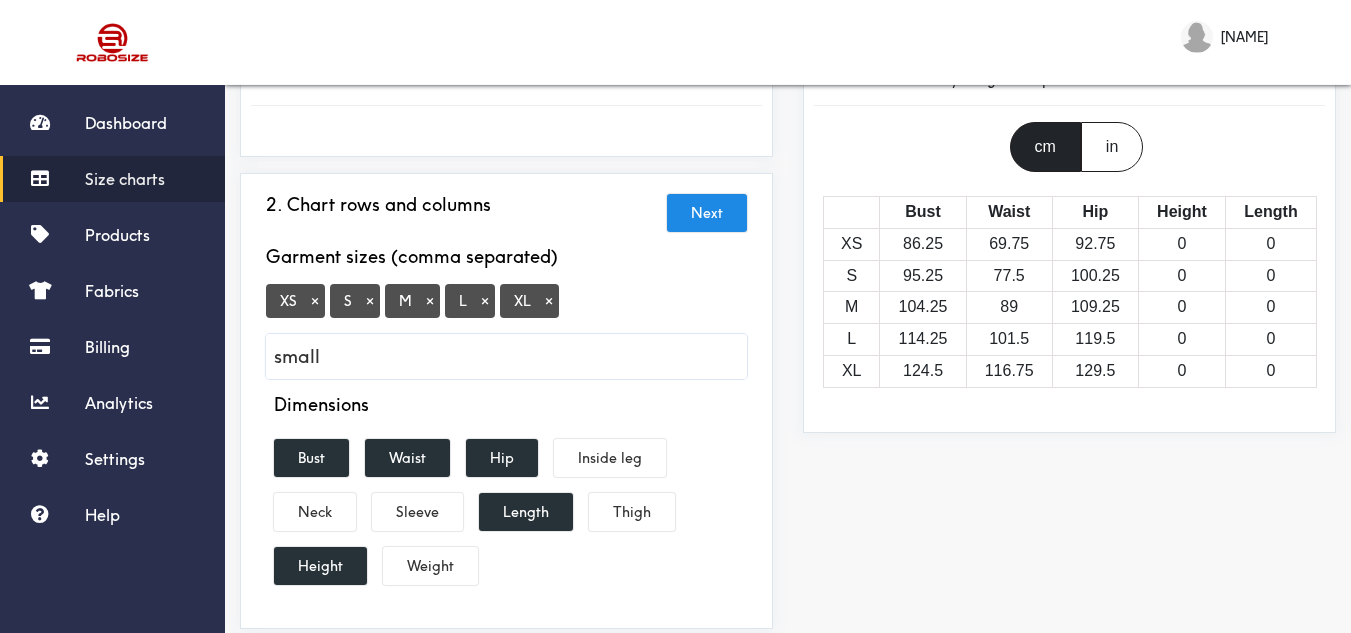 type 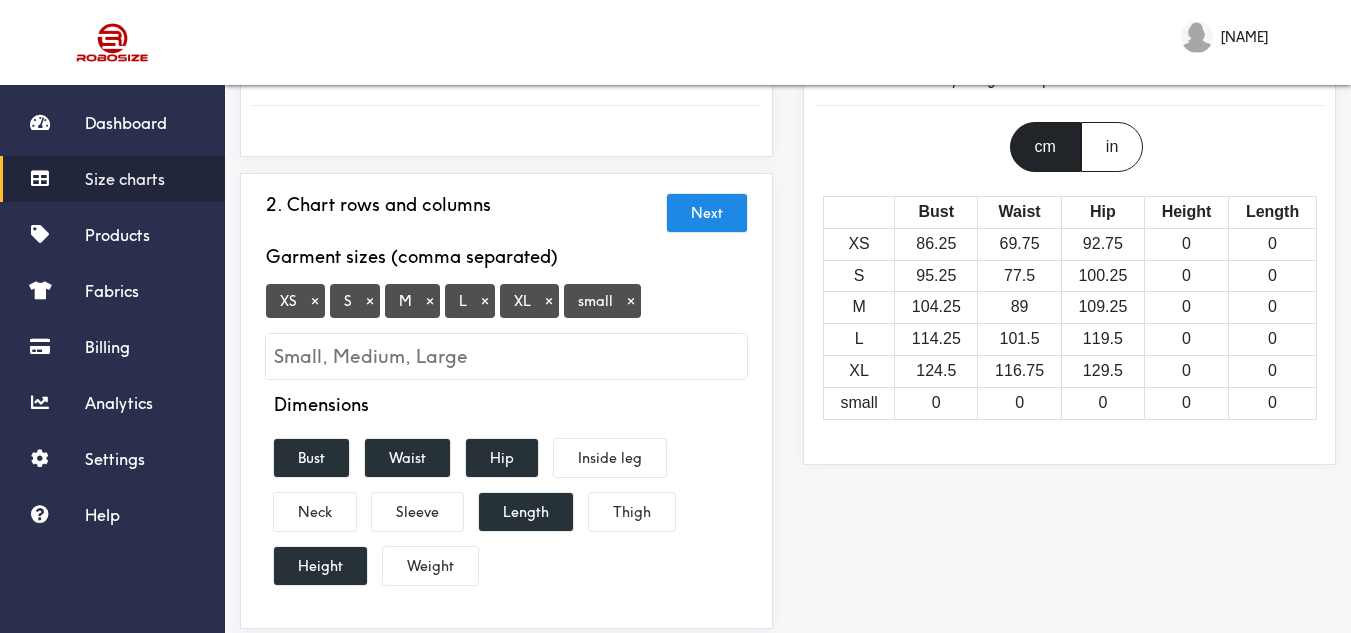 click on "×" at bounding box center [631, 301] 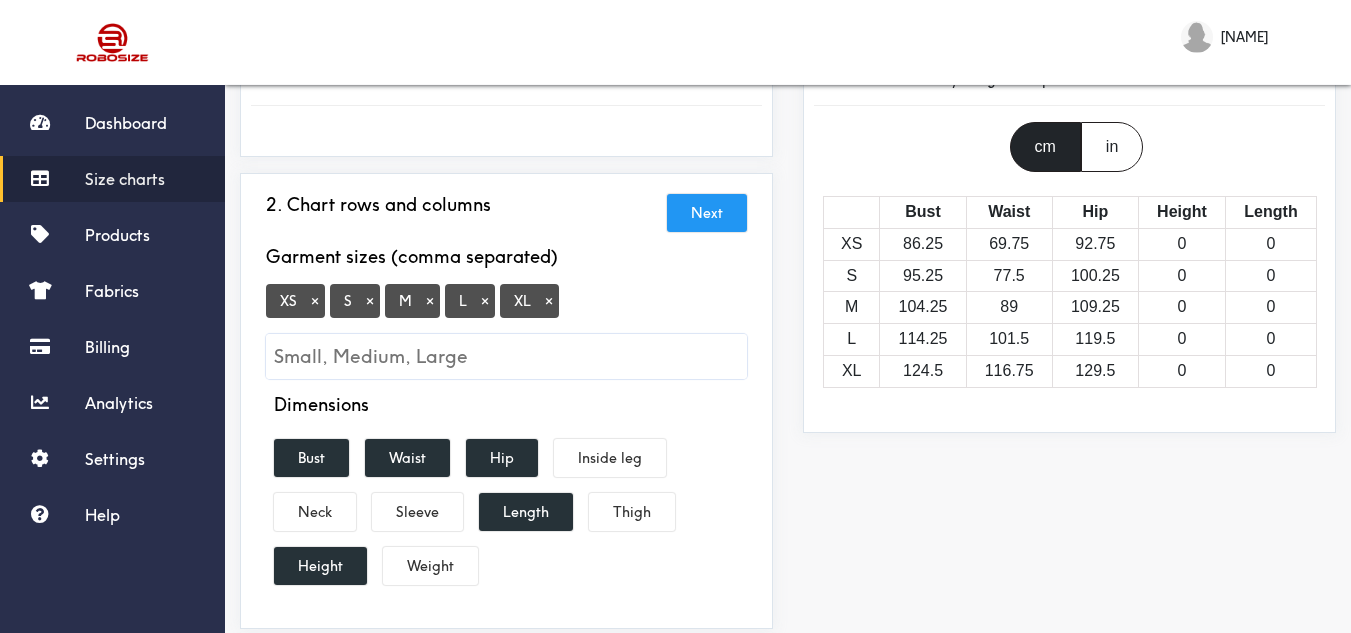 click on "Next" at bounding box center [707, 213] 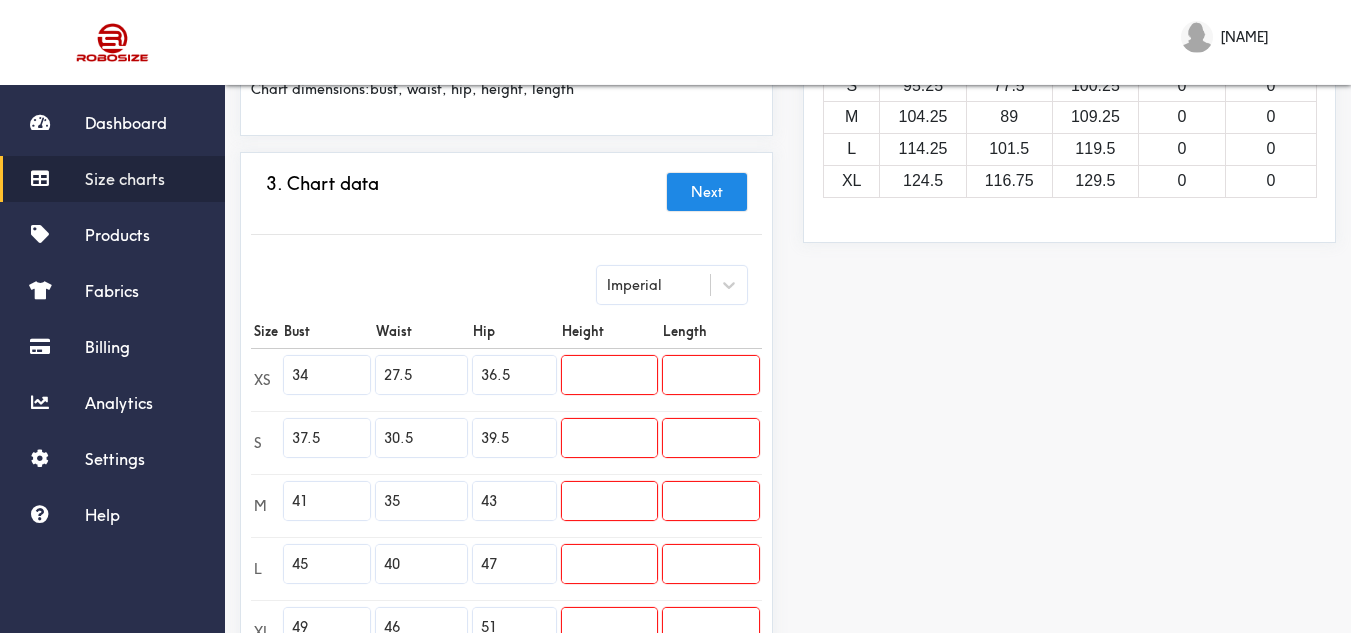 scroll, scrollTop: 499, scrollLeft: 0, axis: vertical 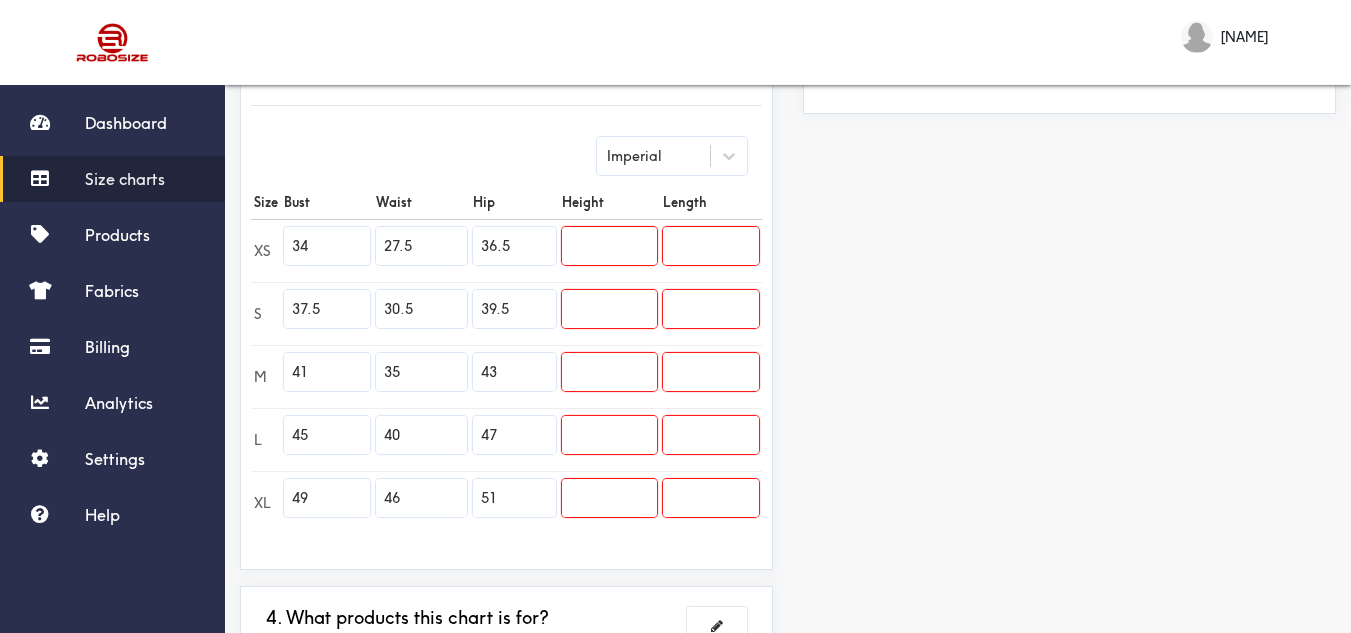click on "Imperial" at bounding box center [653, 156] 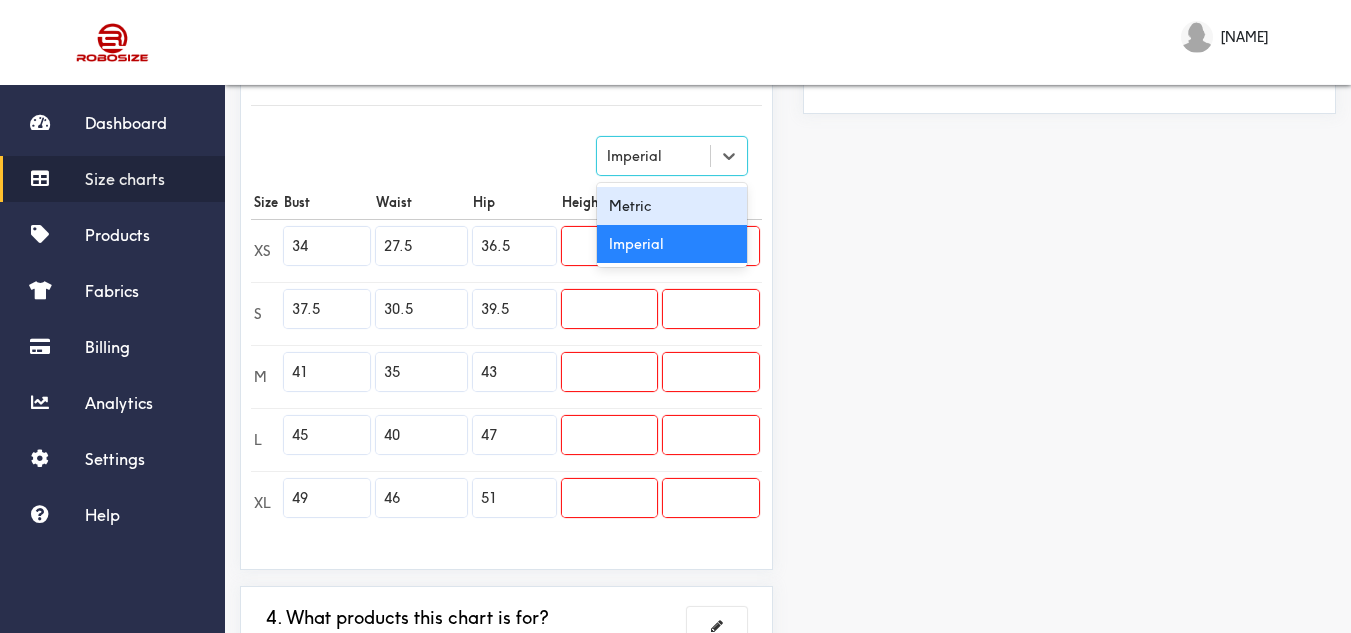 click on "Metric" at bounding box center (672, 206) 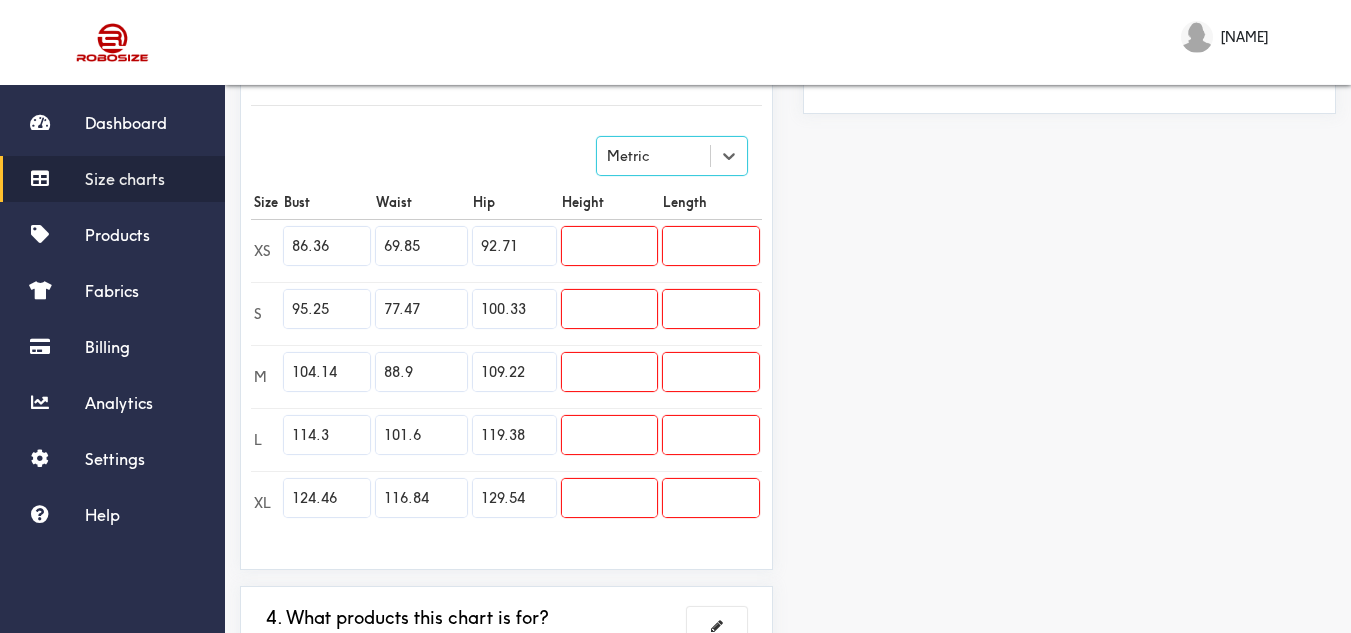 click on "Metric" at bounding box center [653, 156] 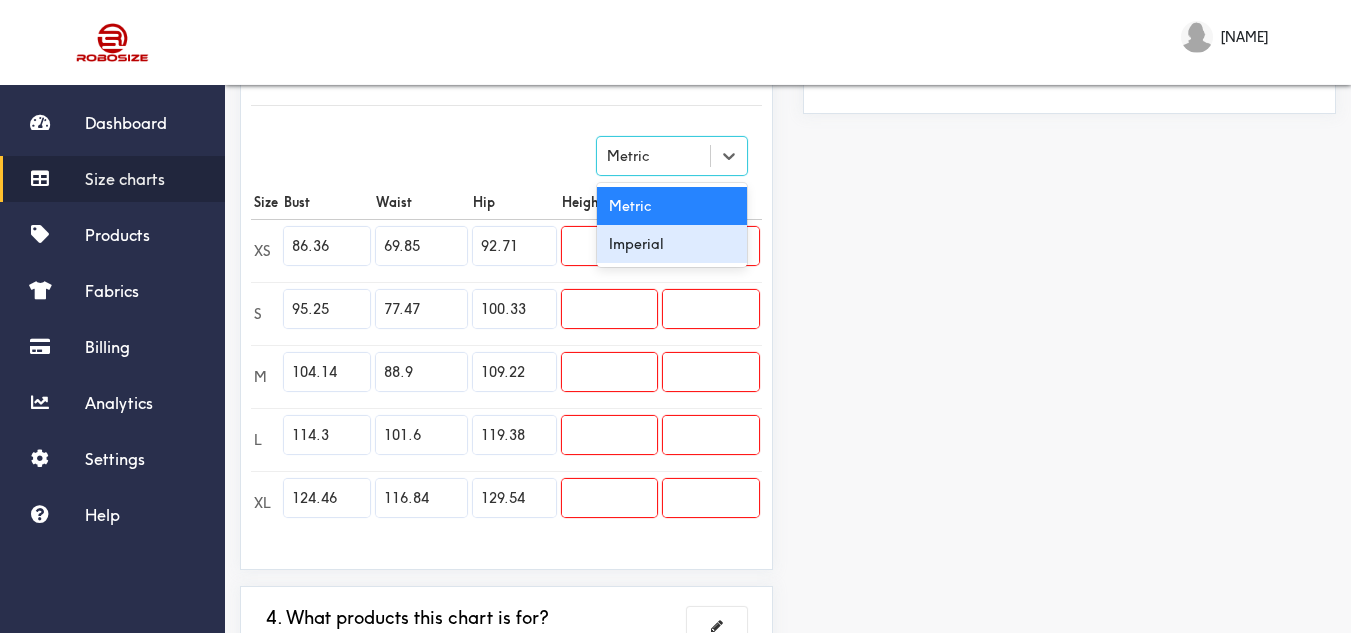 click on "Imperial" at bounding box center [672, 244] 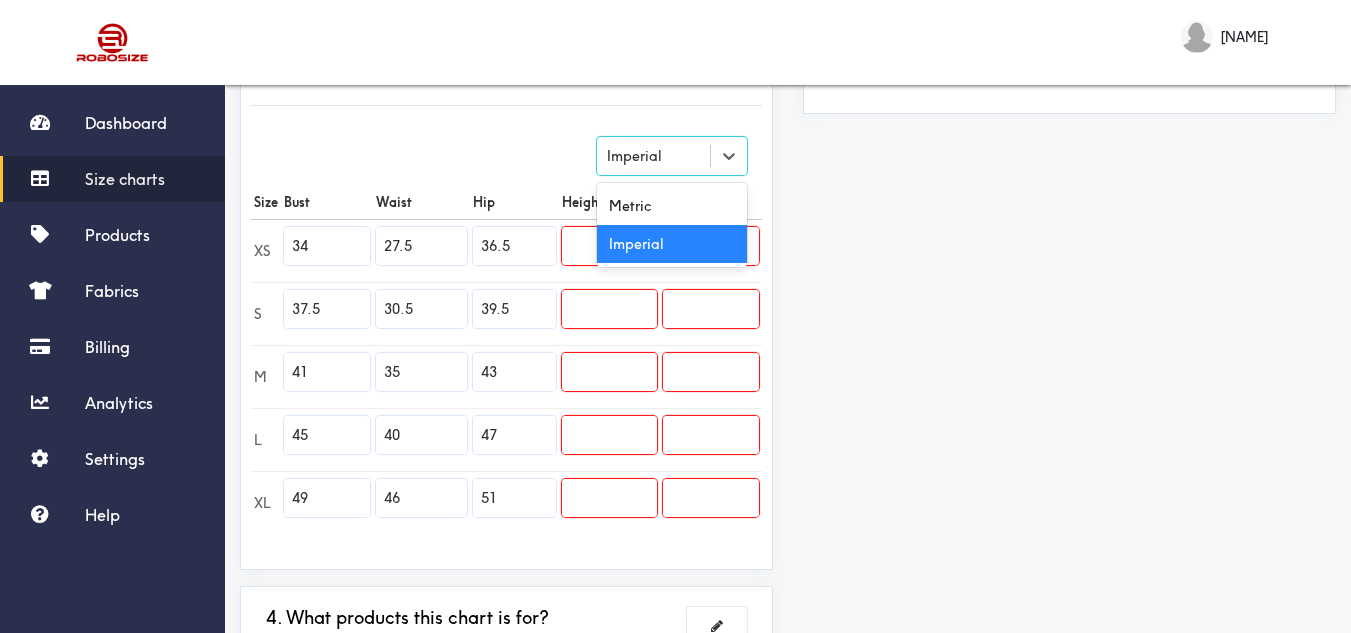 click on "Imperial" at bounding box center (653, 156) 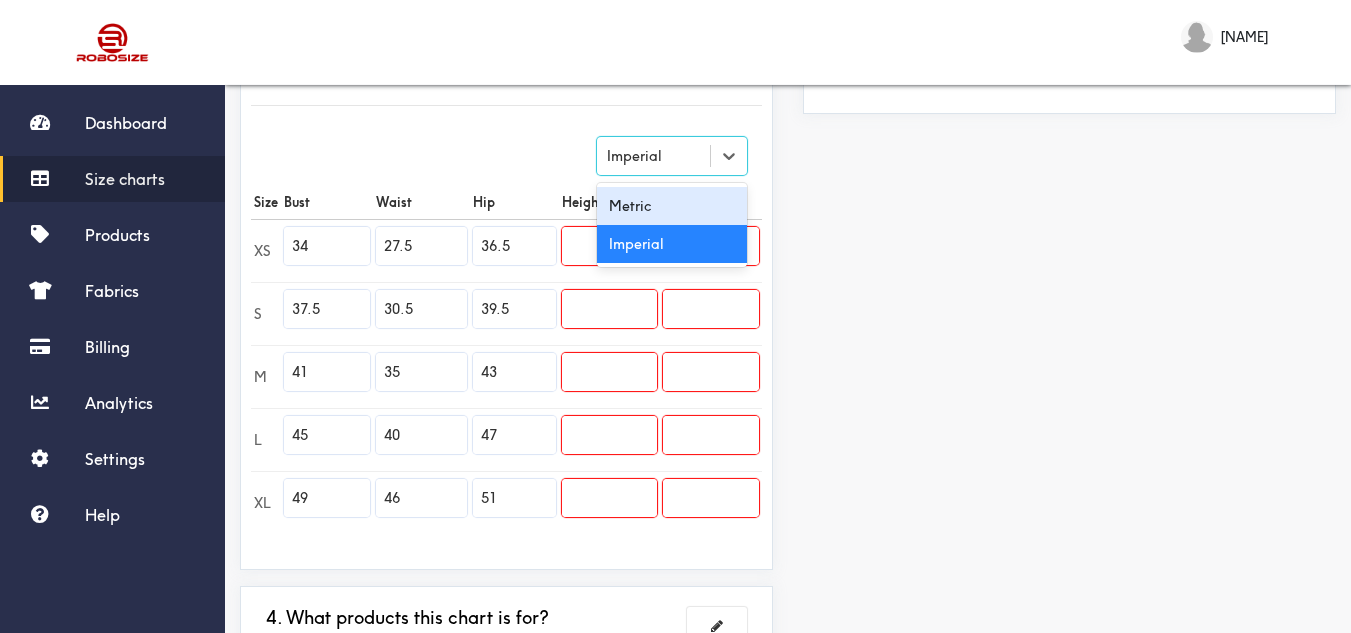 click on "Metric" at bounding box center [672, 206] 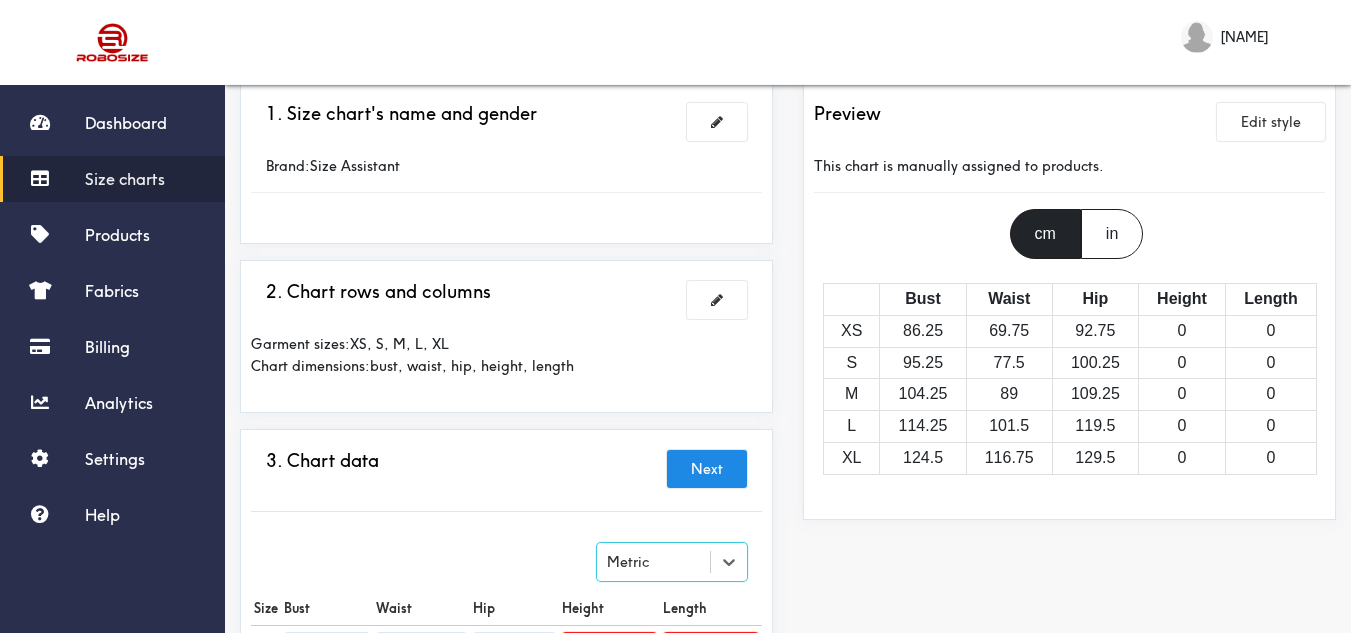 scroll, scrollTop: 88, scrollLeft: 0, axis: vertical 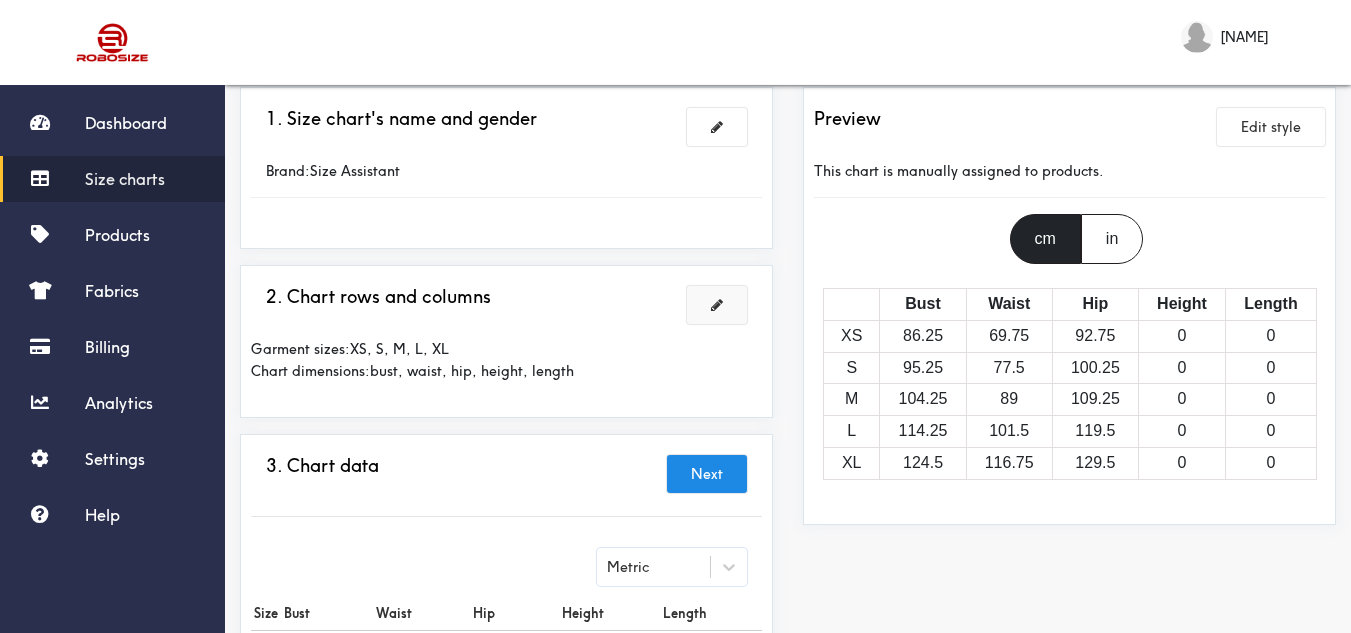 click at bounding box center [717, 305] 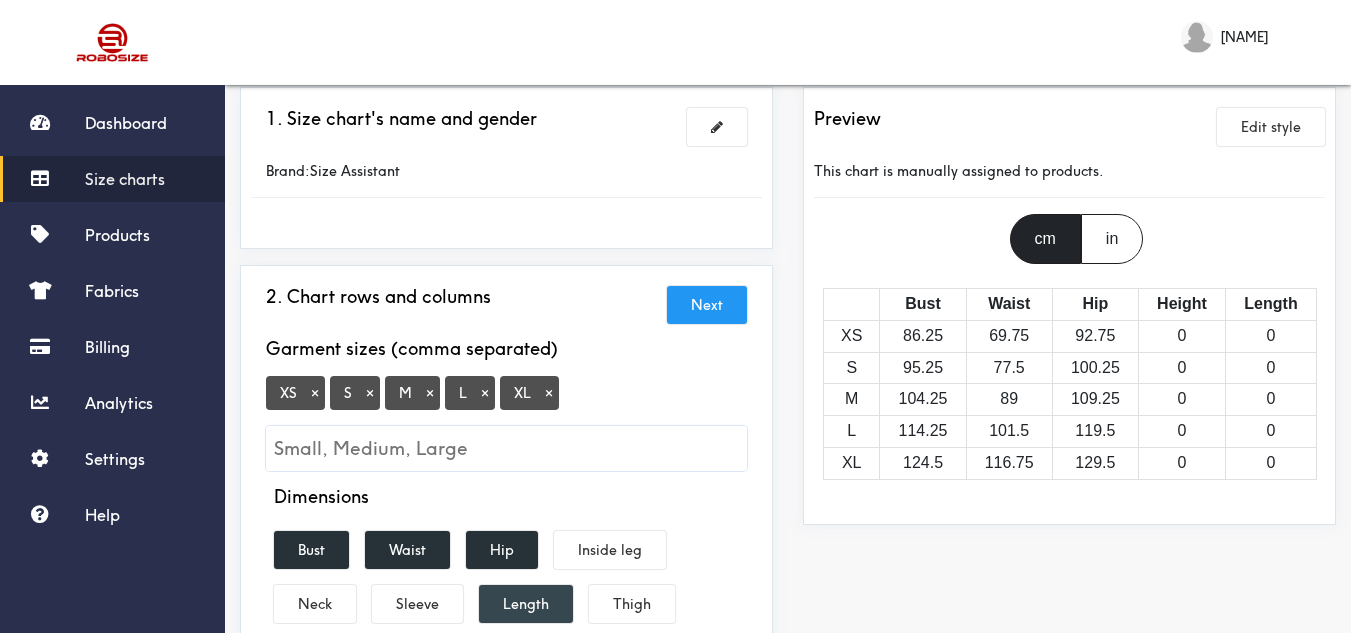 click on "Length" at bounding box center (526, 604) 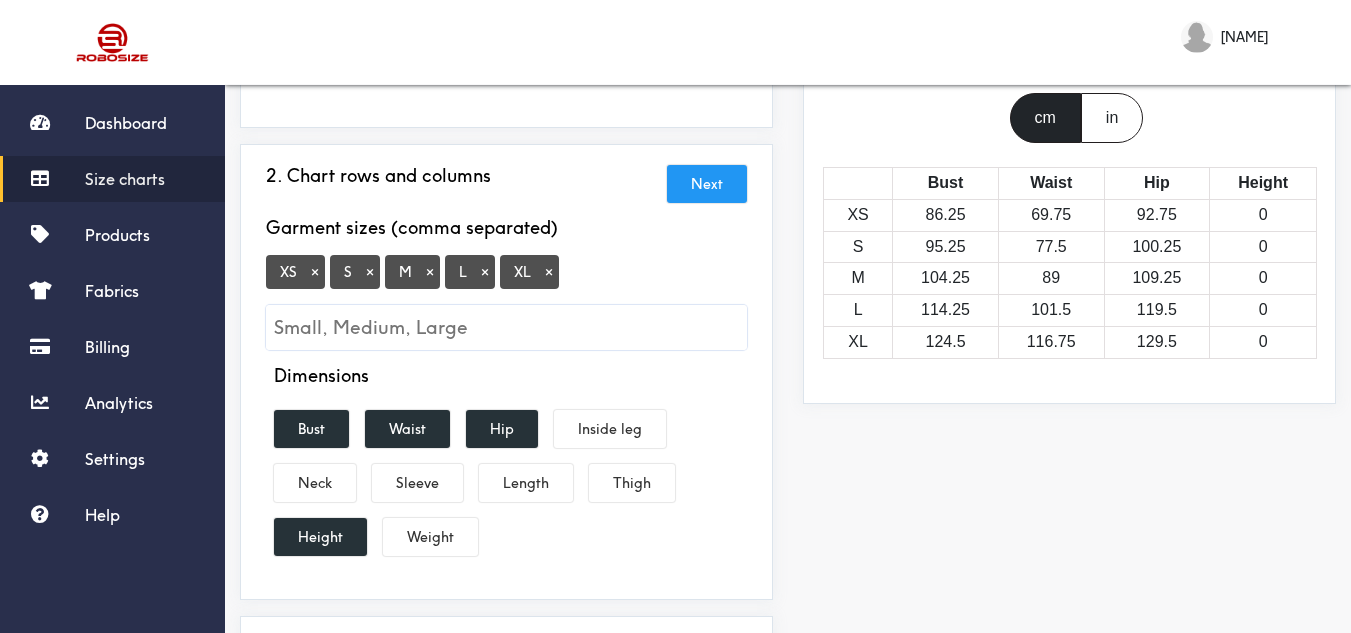 scroll, scrollTop: 213, scrollLeft: 0, axis: vertical 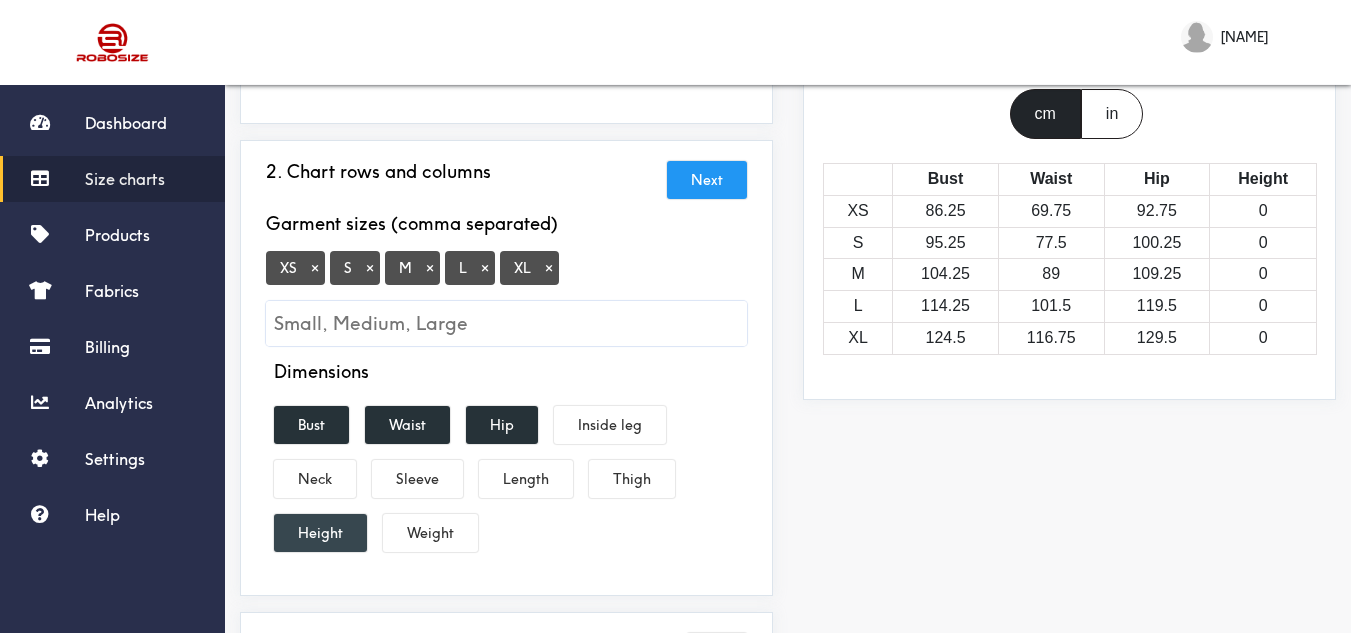 click on "Height" at bounding box center [320, 533] 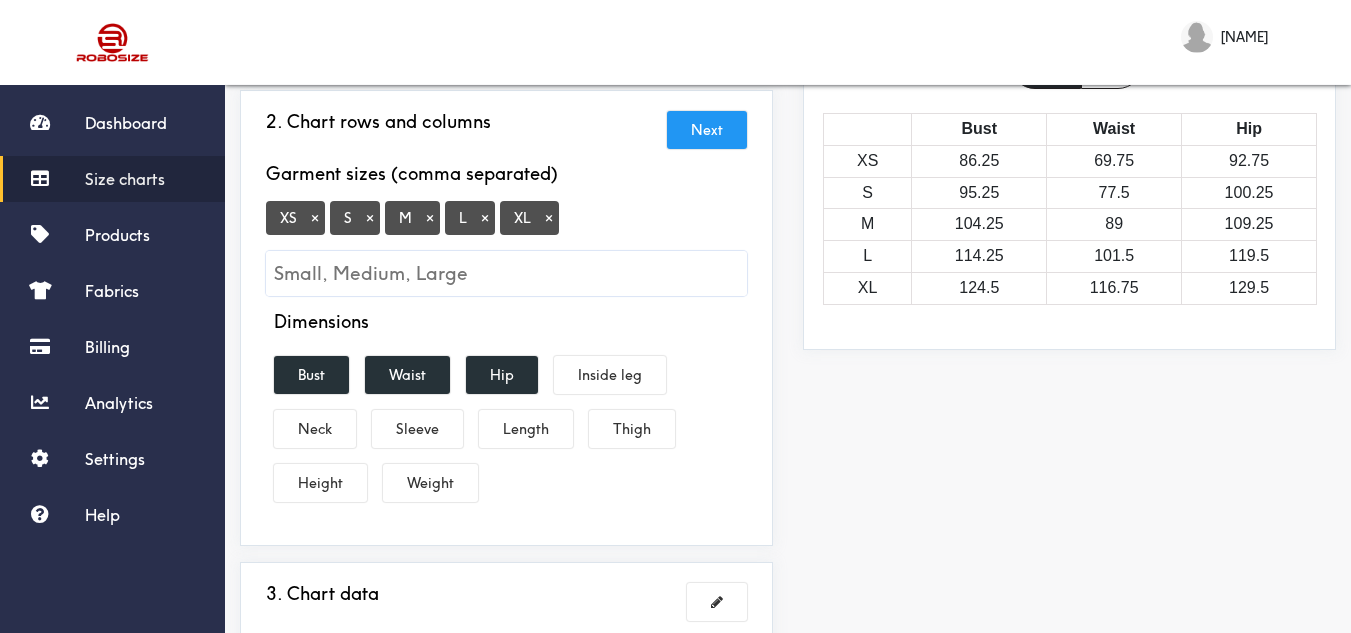 scroll, scrollTop: 256, scrollLeft: 0, axis: vertical 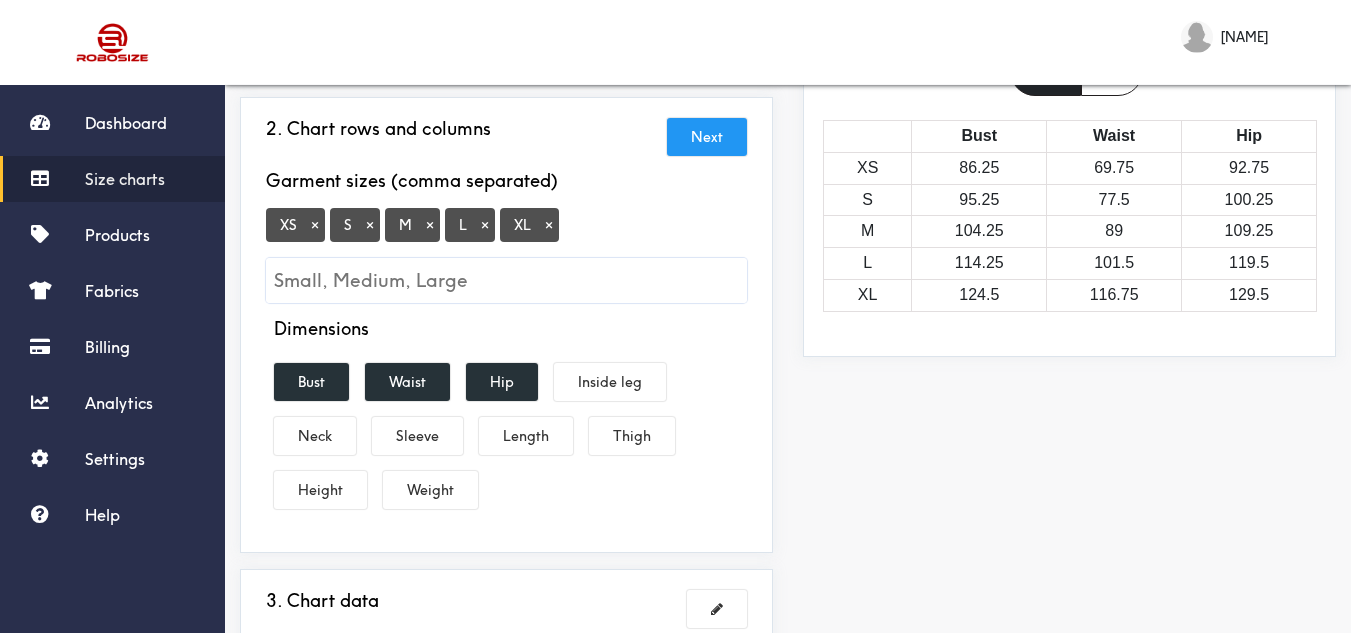 click on "Next" at bounding box center (707, 137) 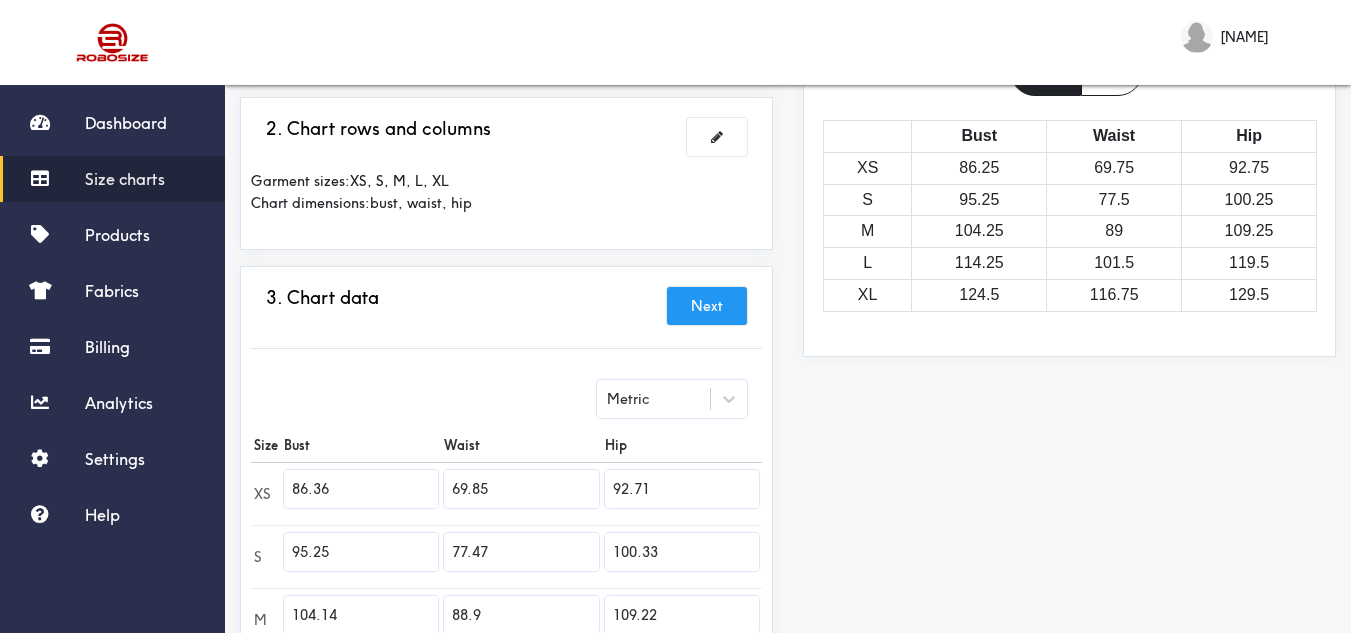 click on "Next" at bounding box center [707, 306] 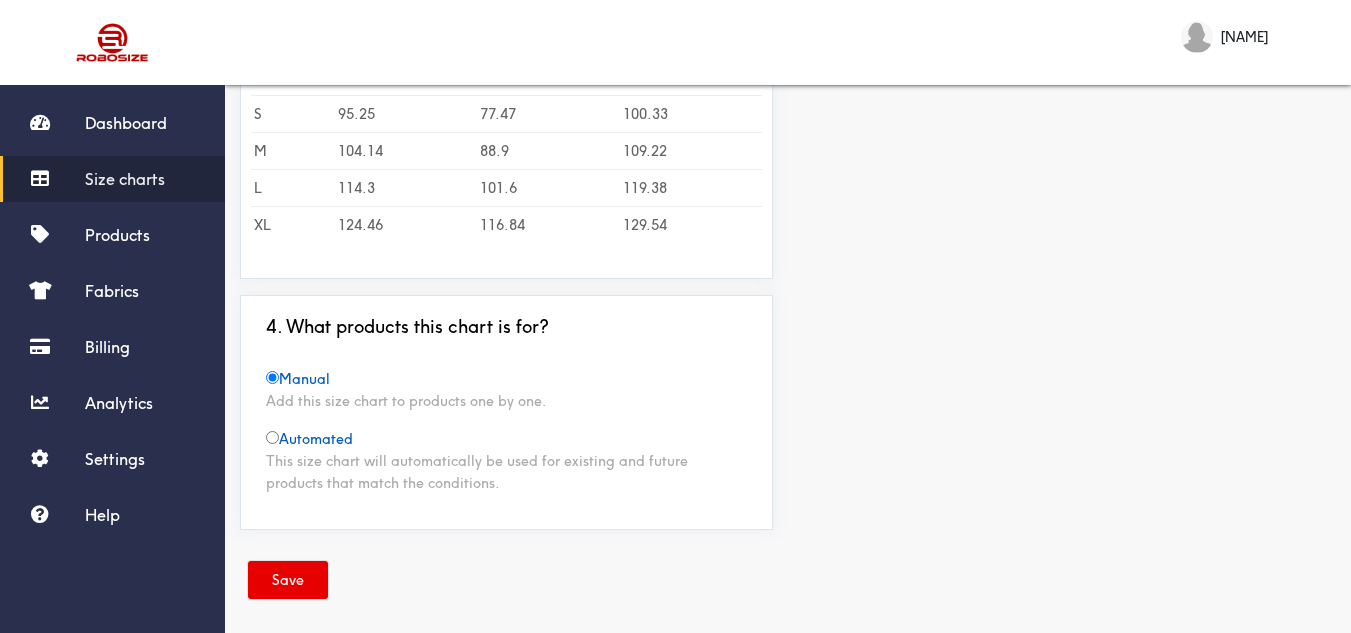 scroll, scrollTop: 673, scrollLeft: 0, axis: vertical 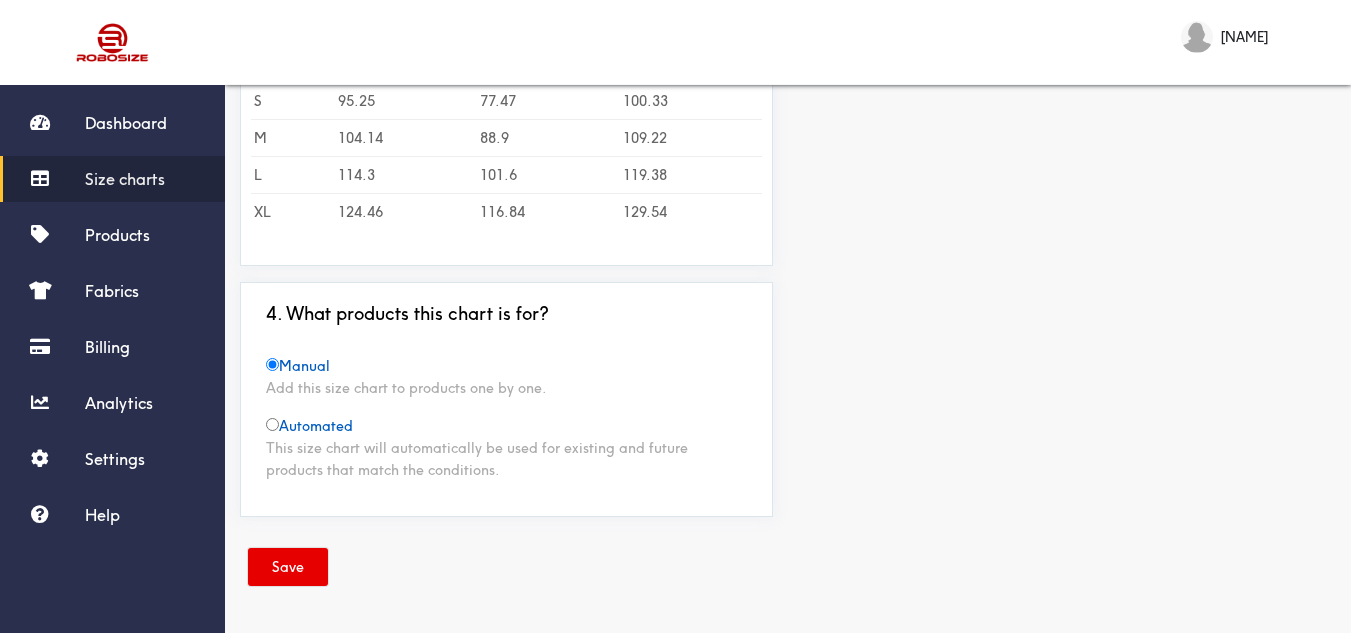 click at bounding box center [272, 424] 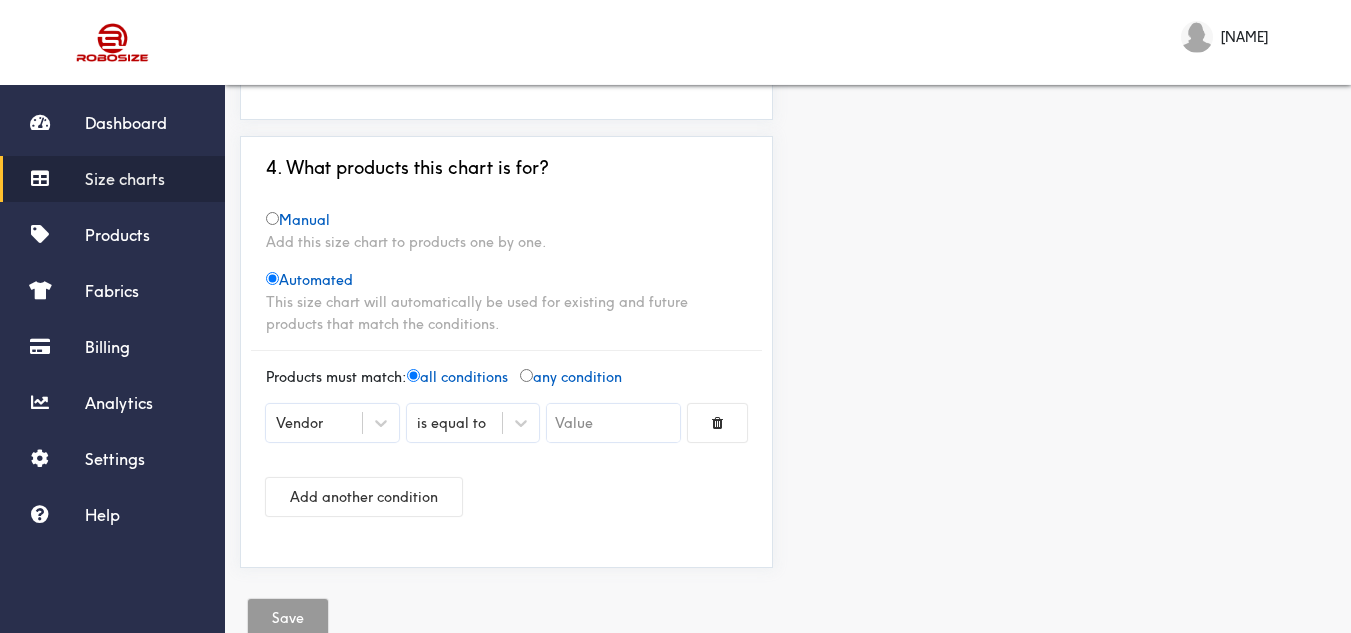 scroll, scrollTop: 870, scrollLeft: 0, axis: vertical 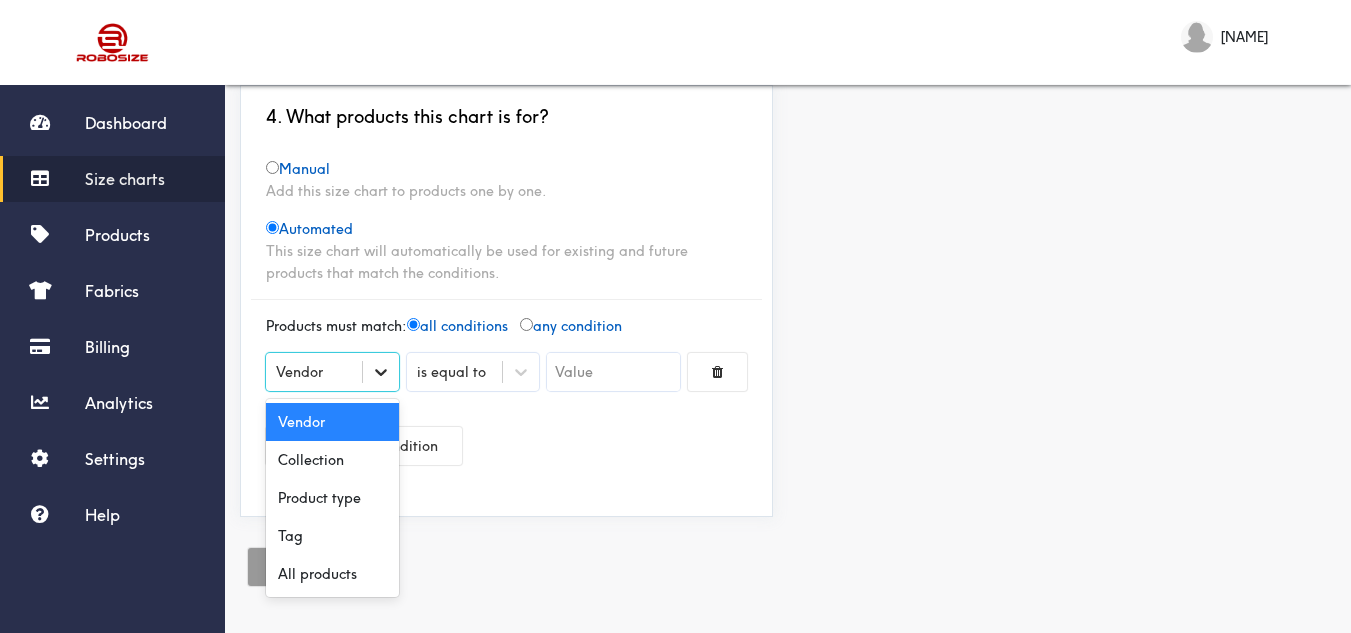 click at bounding box center (381, 372) 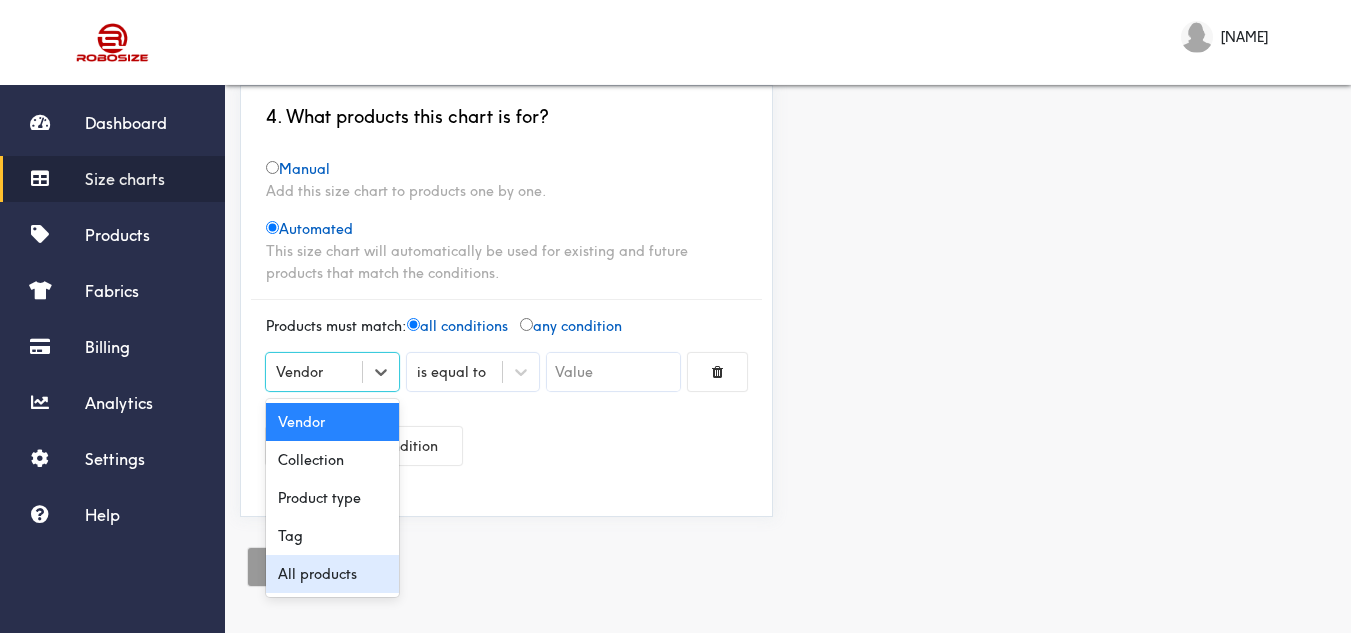 click on "All products" at bounding box center [332, 574] 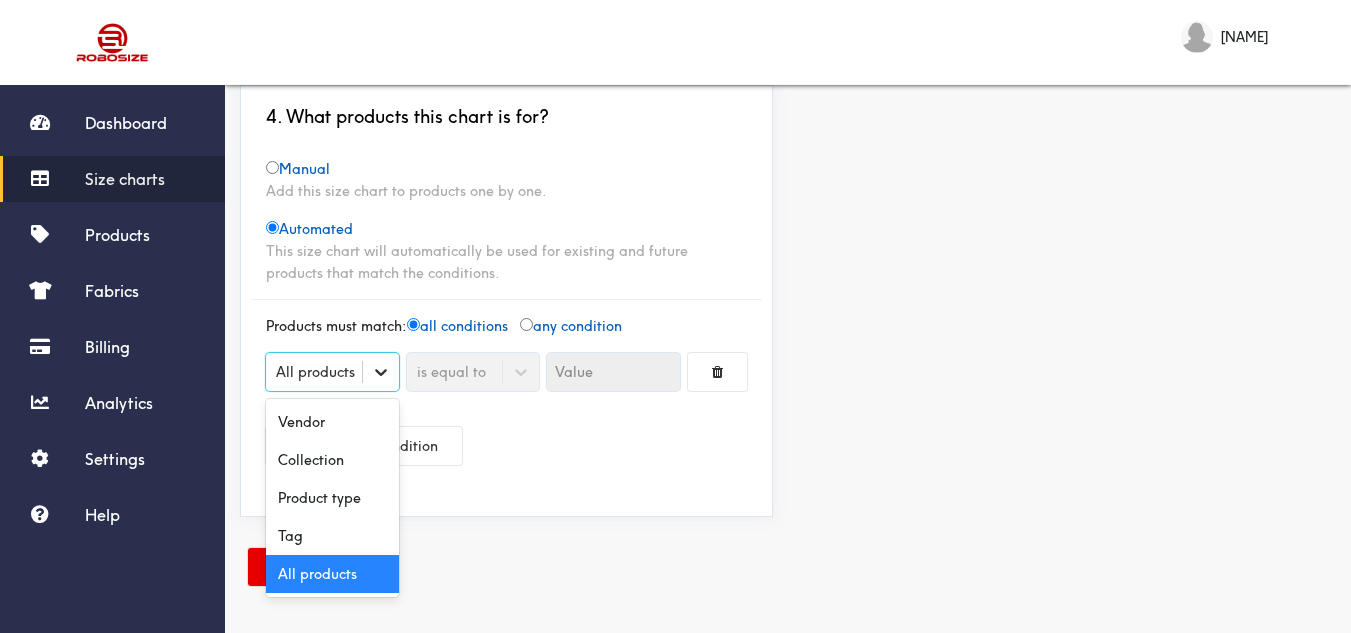 click 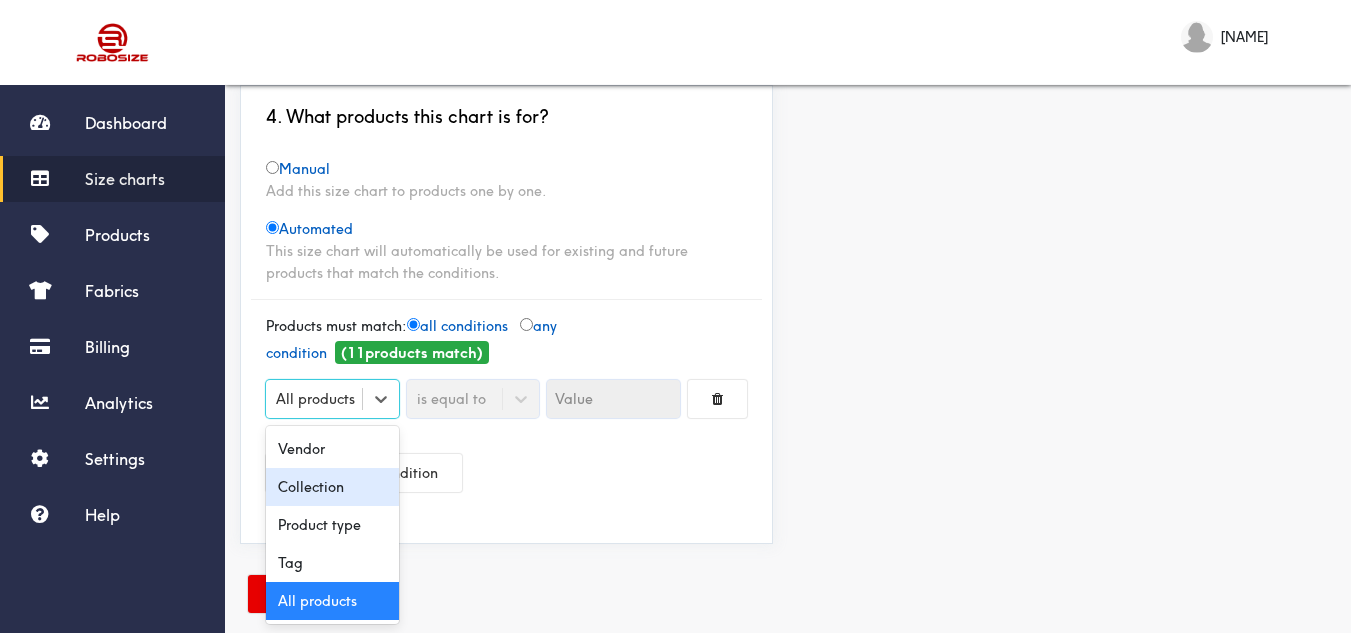 click on "Collection" at bounding box center (332, 487) 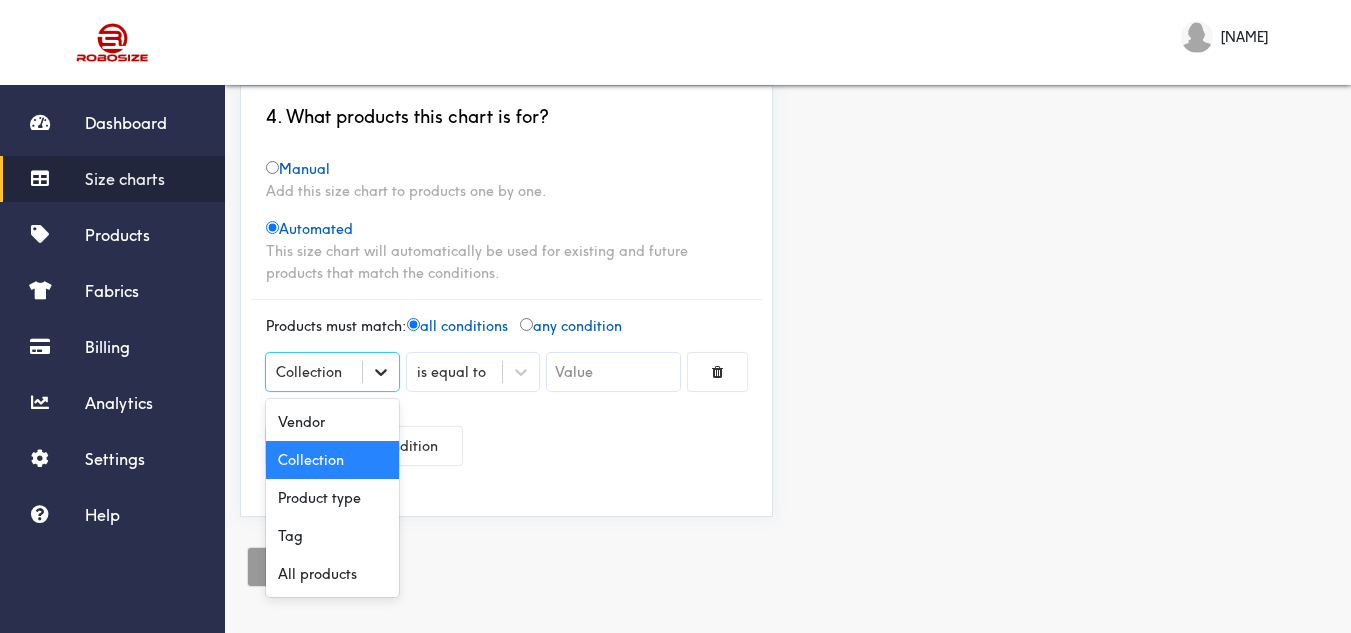 click at bounding box center (381, 372) 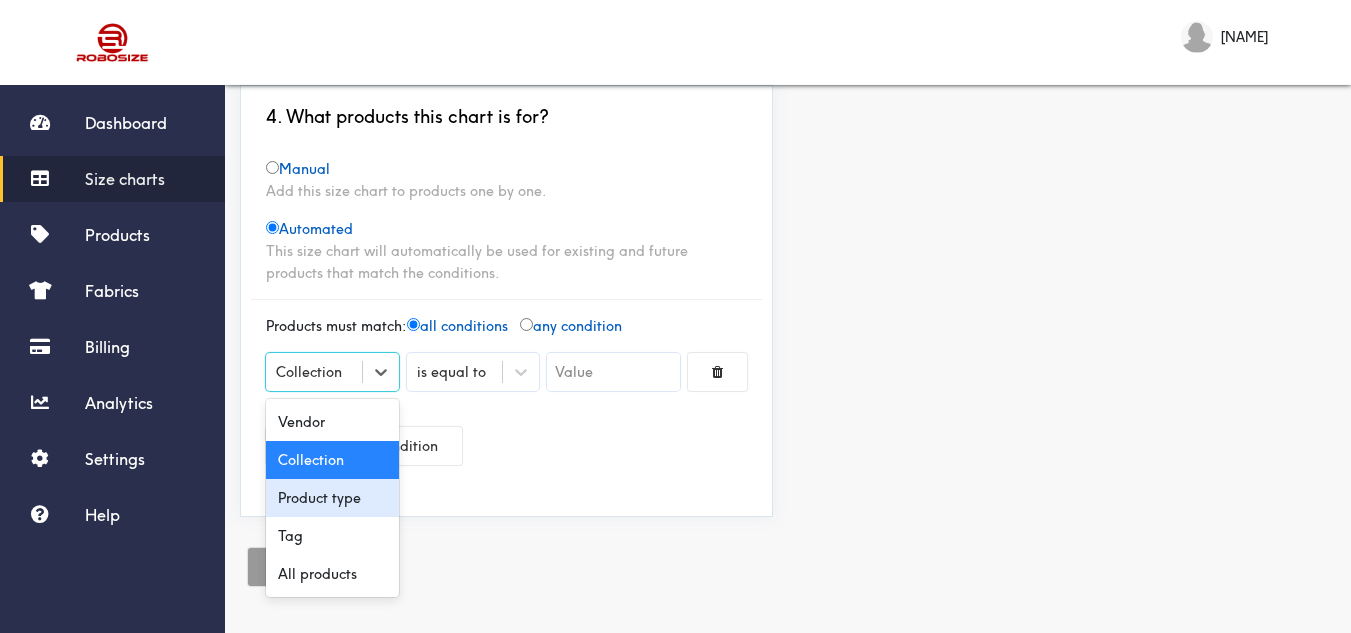 click on "Product type" at bounding box center (332, 498) 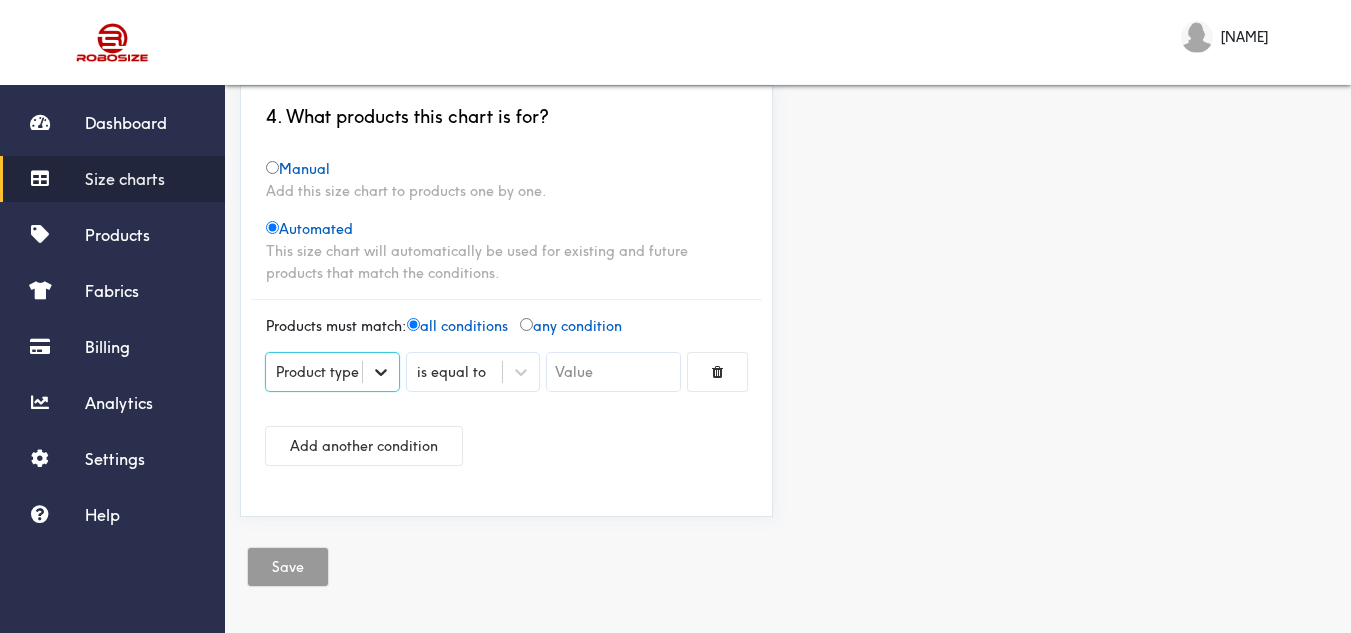 click 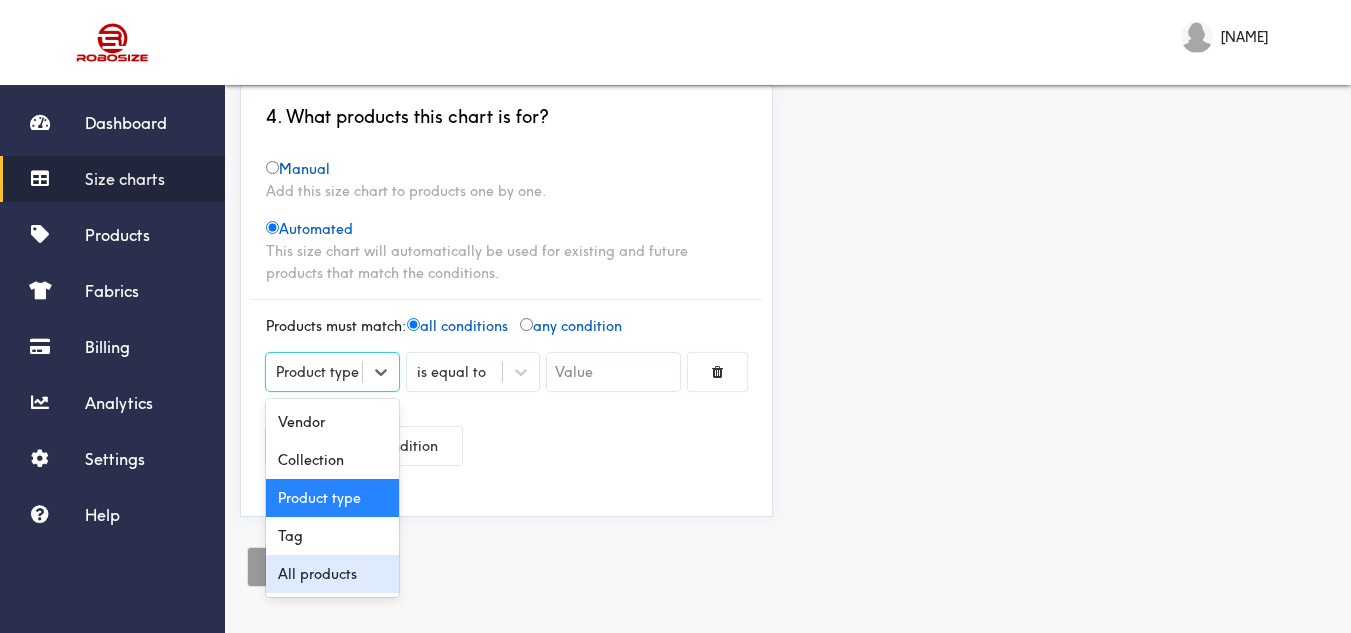 click on "All products" at bounding box center [332, 574] 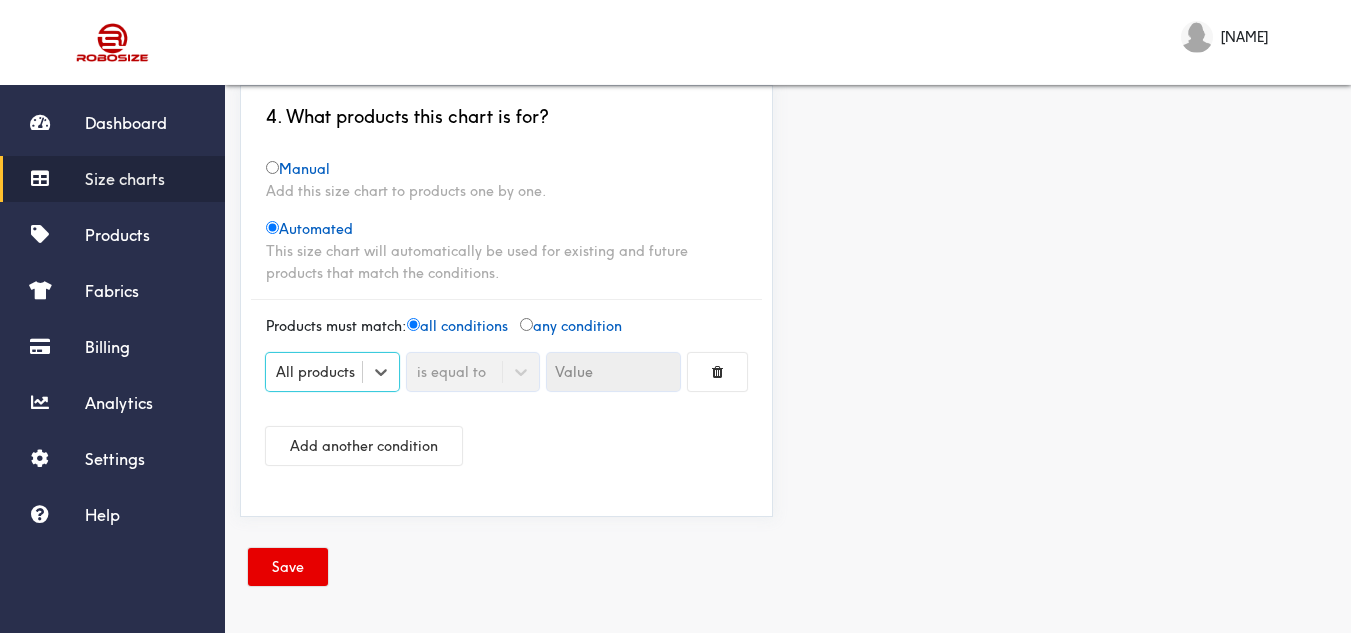 click on "option All products, selected.   Select is focused , press Down to open the menu,  All products is equal to Add another condition" at bounding box center [506, 409] 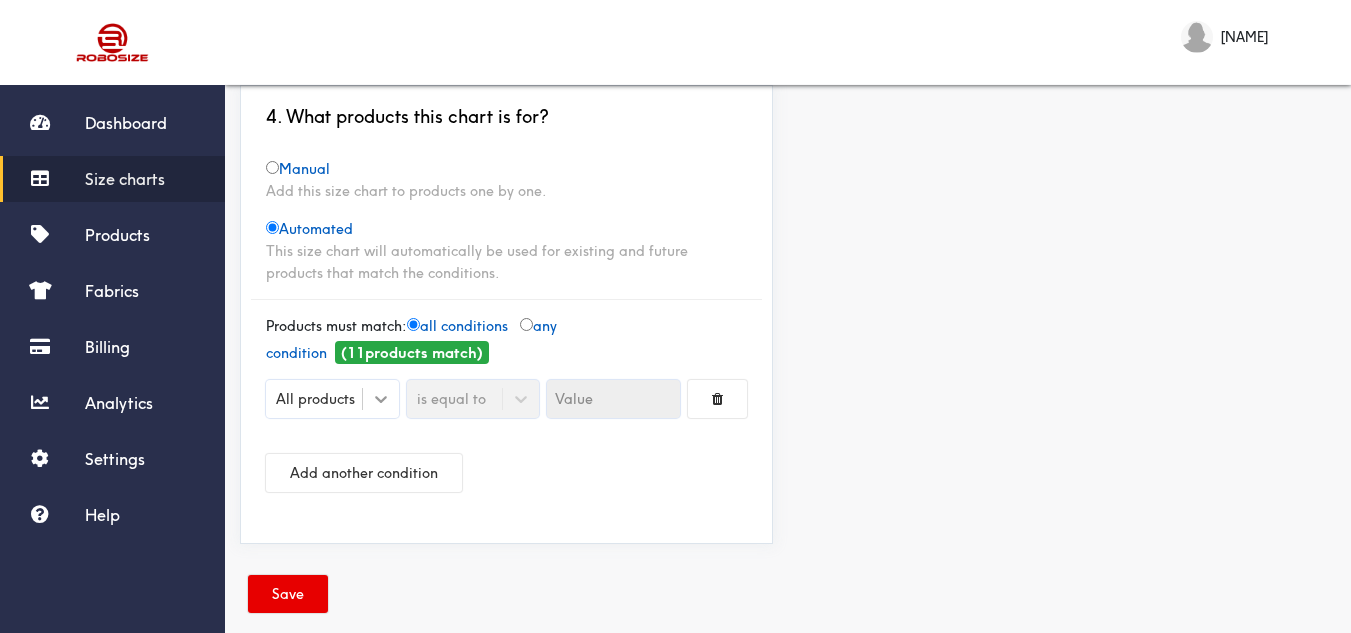 click at bounding box center [381, 399] 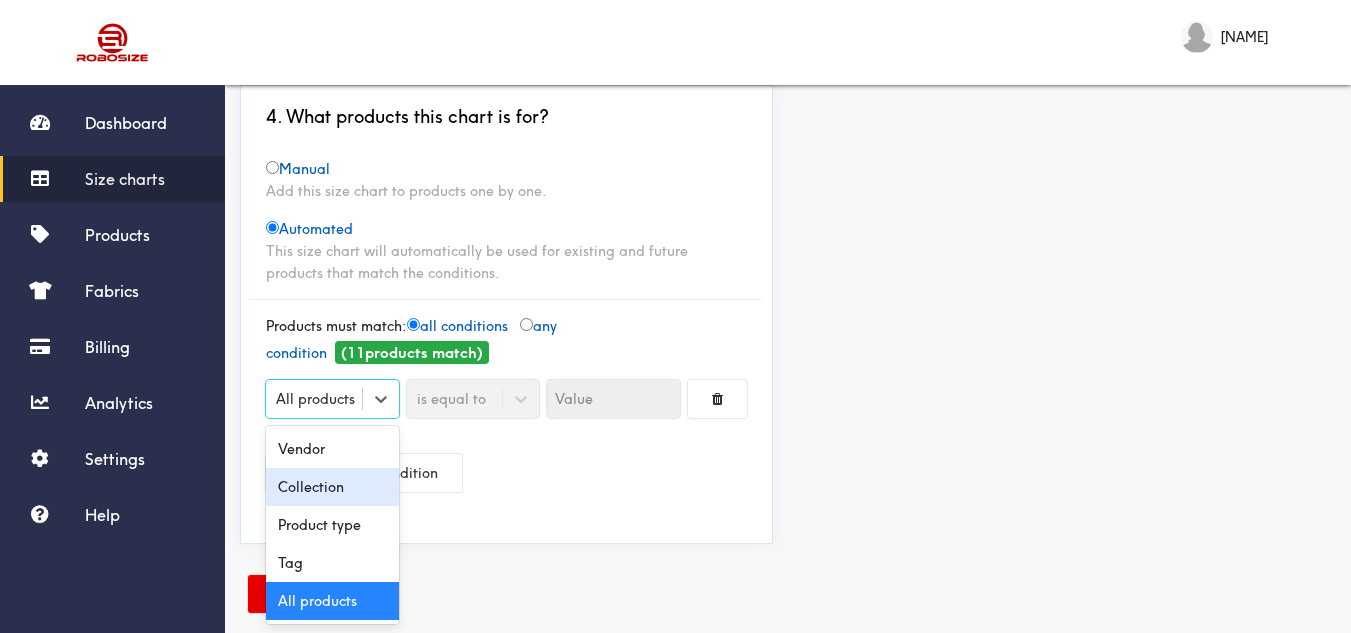 click on "Collection" at bounding box center (332, 487) 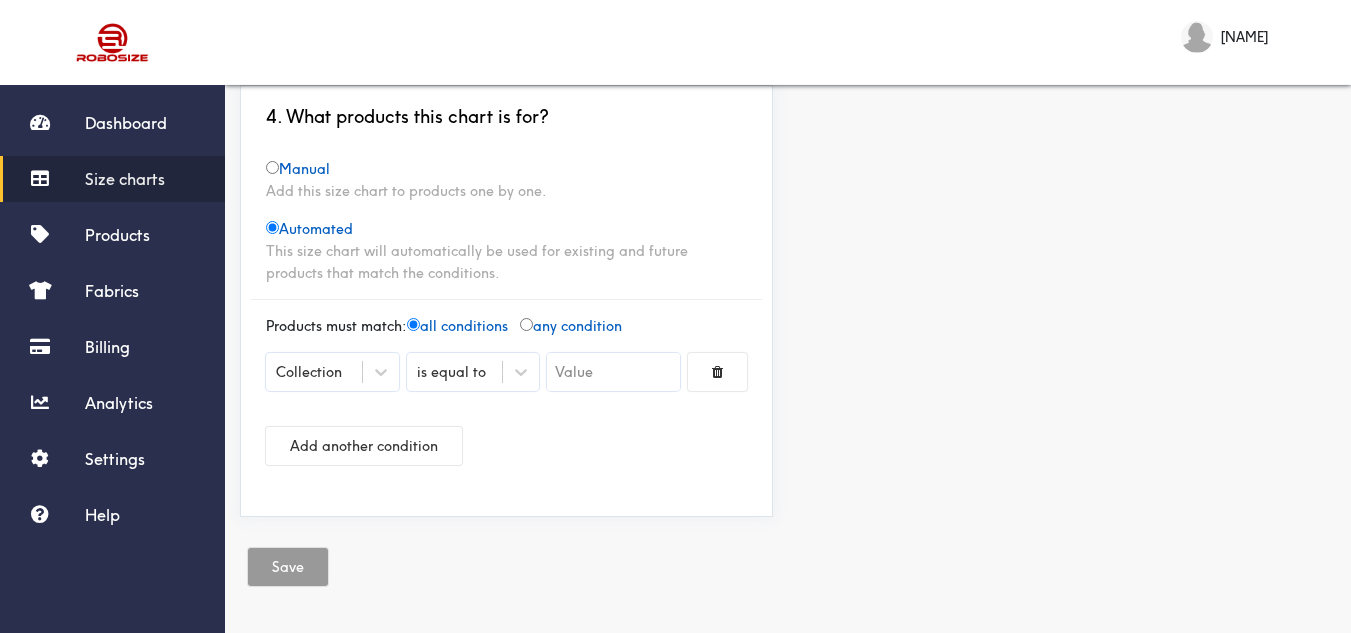 click at bounding box center [613, 372] 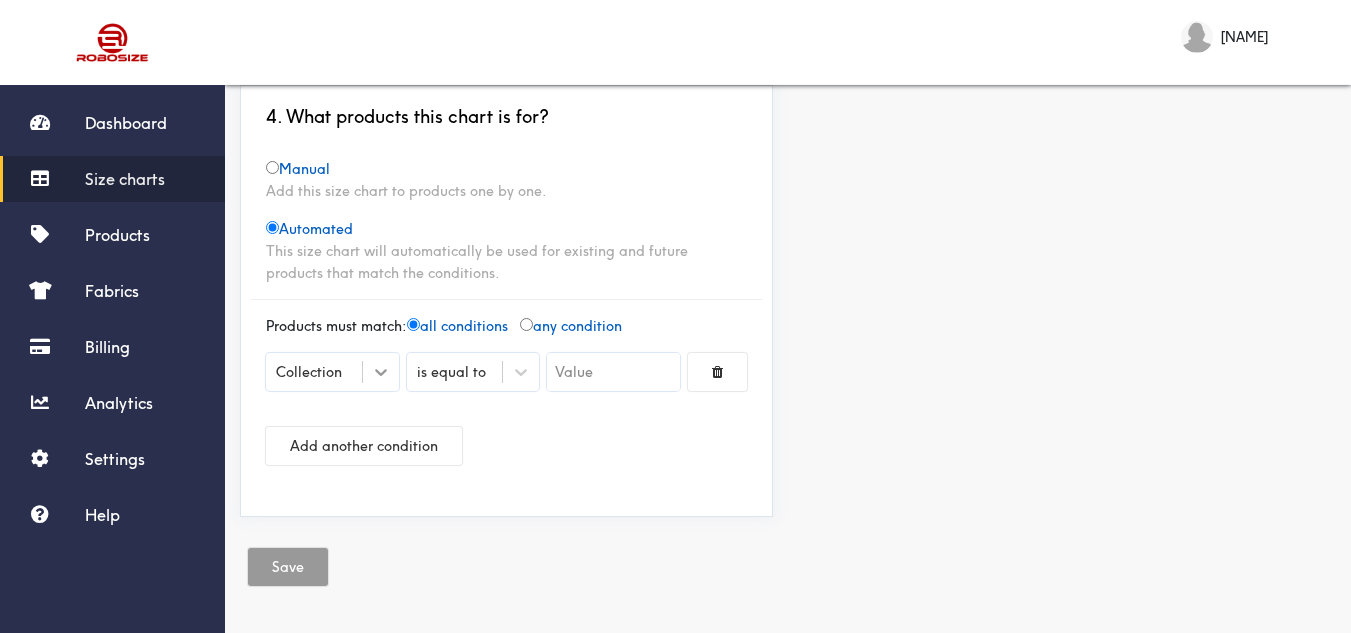 click 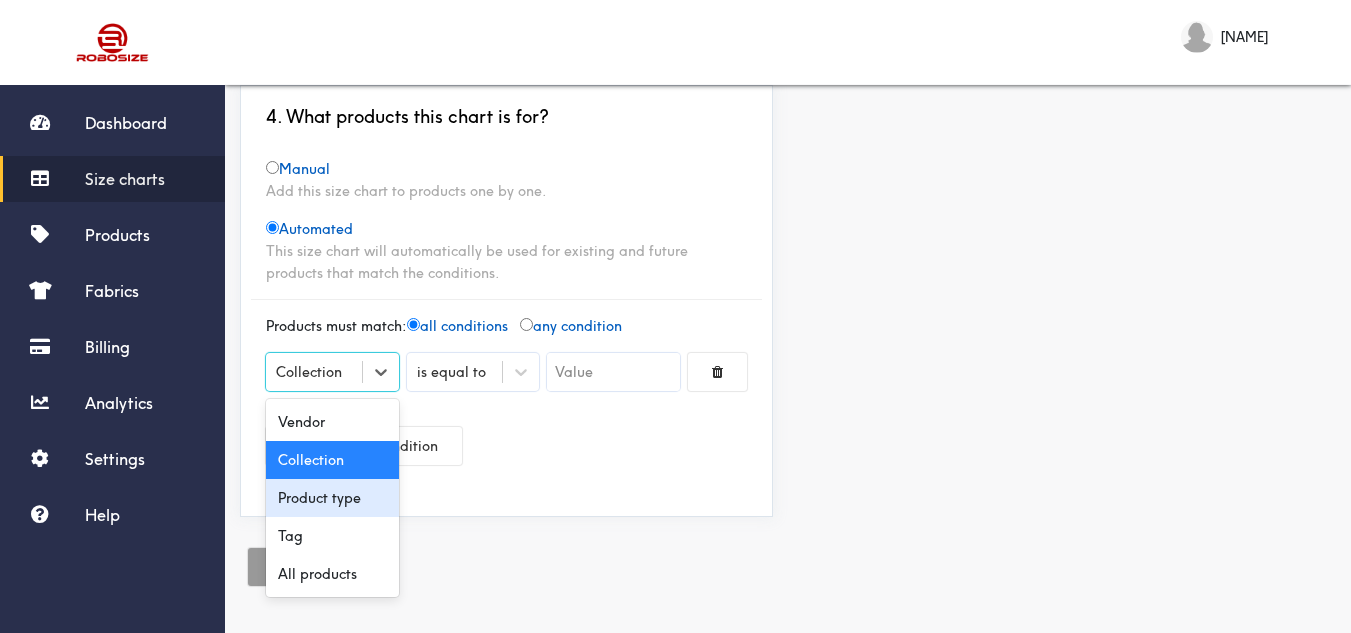 click on "Product type" at bounding box center [332, 498] 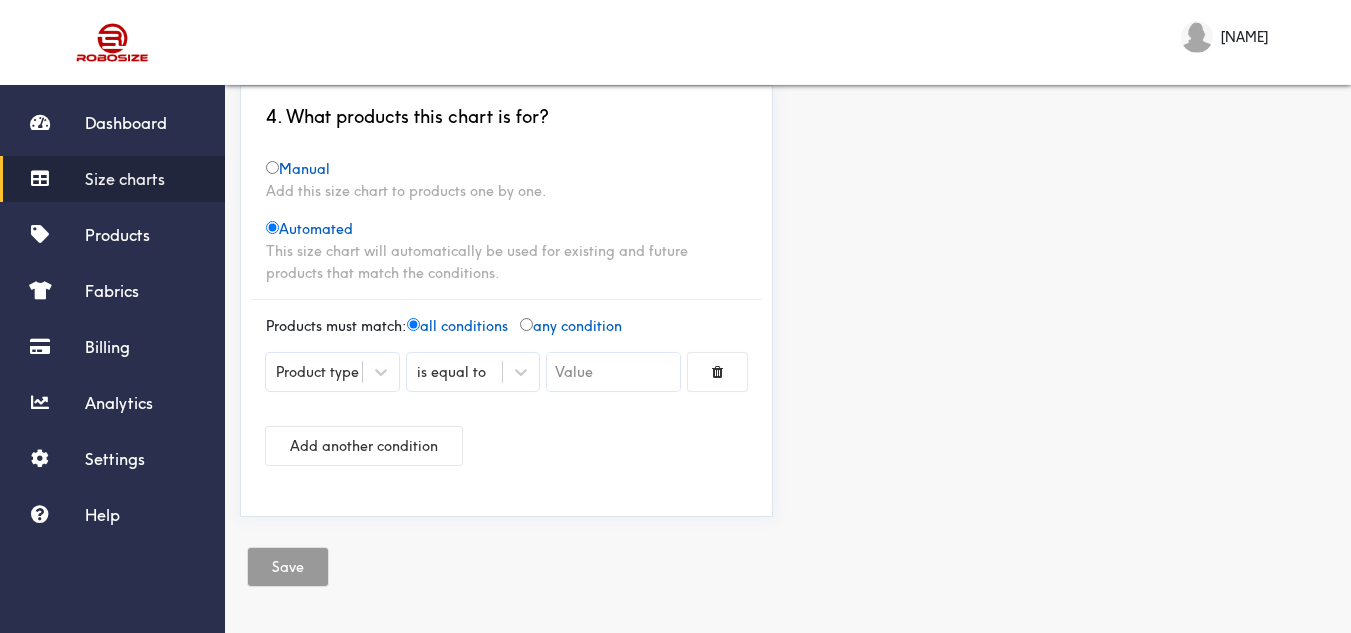 click at bounding box center (613, 372) 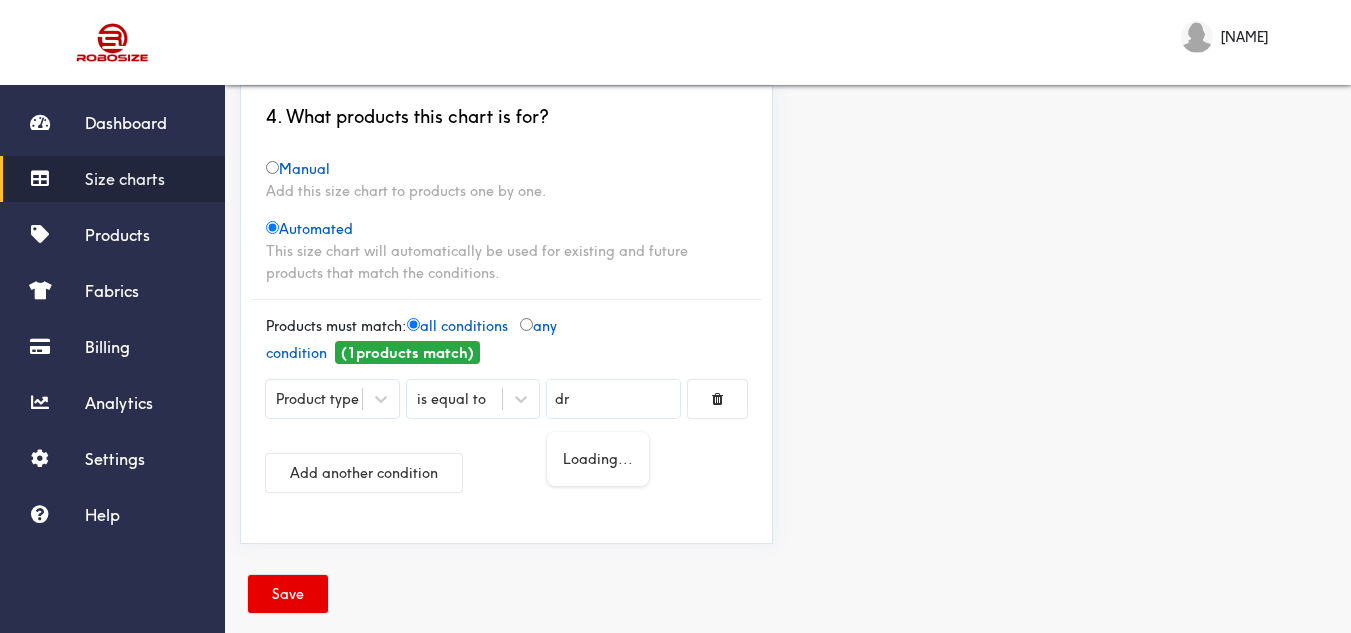 type on "d" 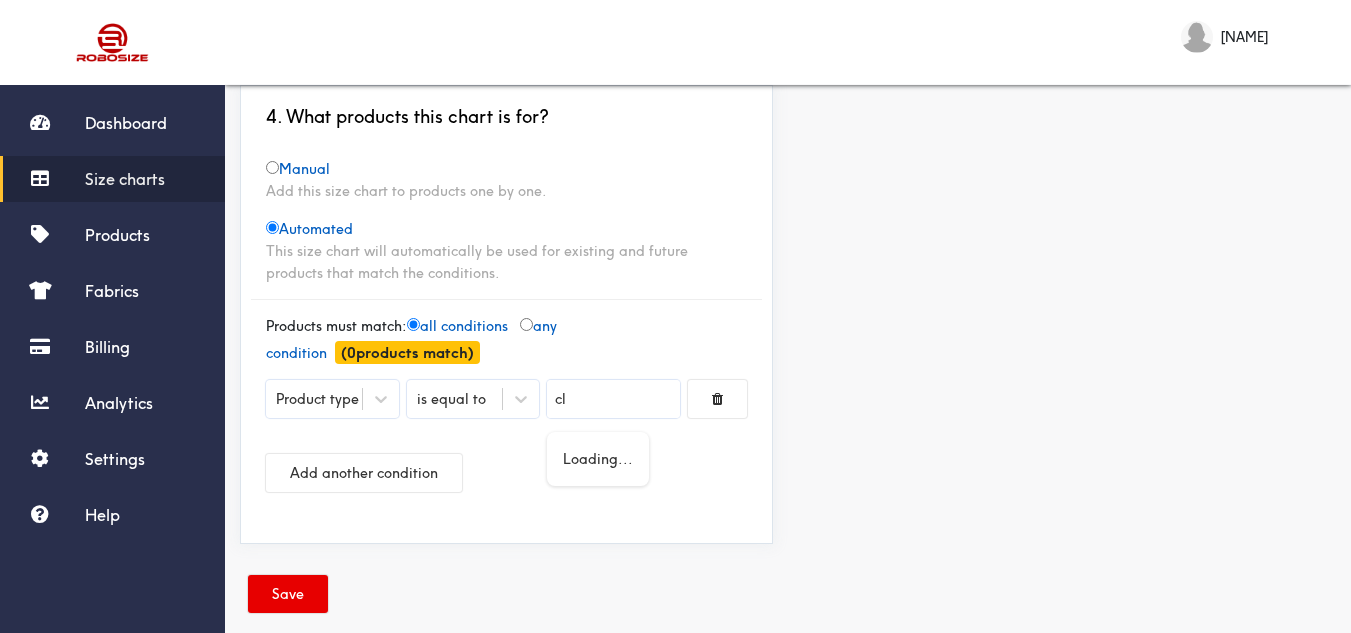 type on "c" 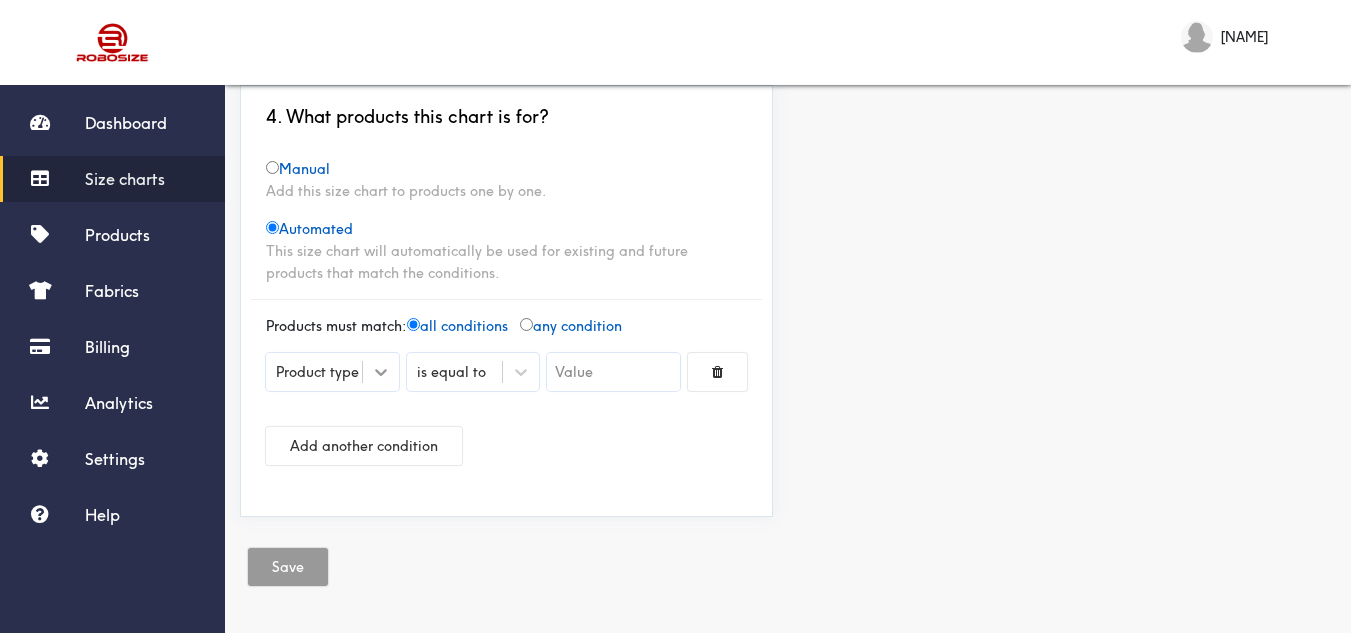 click at bounding box center (381, 372) 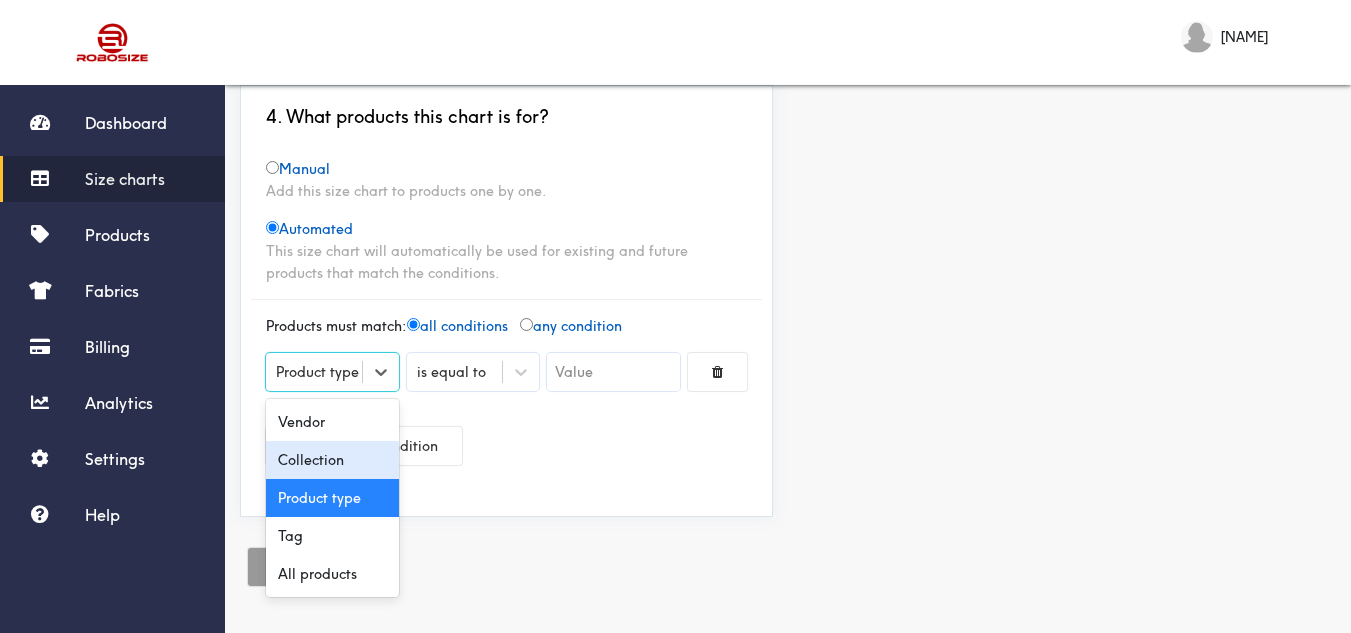 click on "Collection" at bounding box center (332, 460) 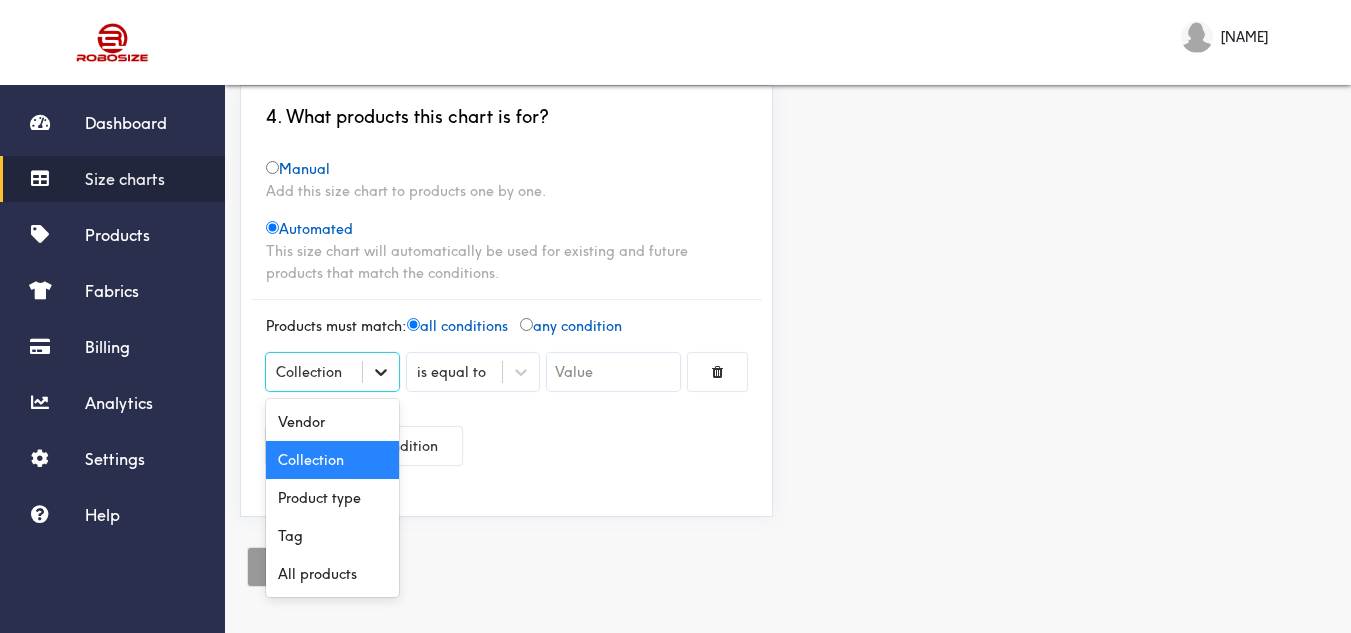 click 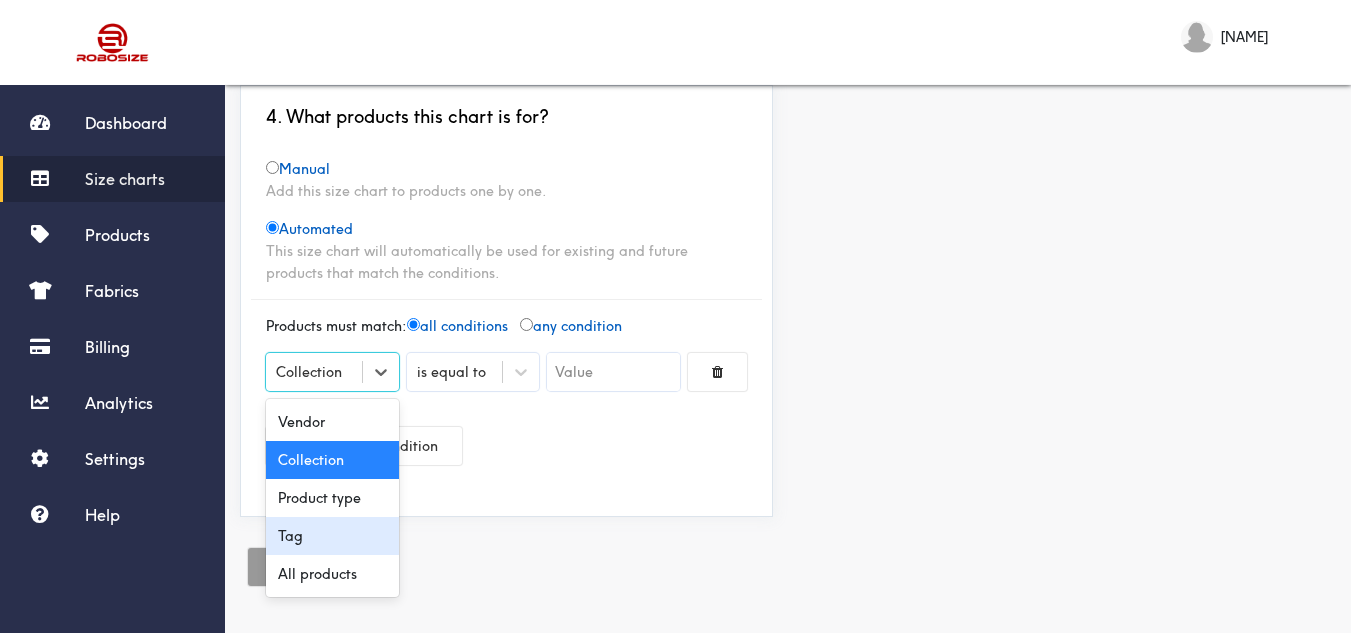 click on "Tag" at bounding box center [332, 536] 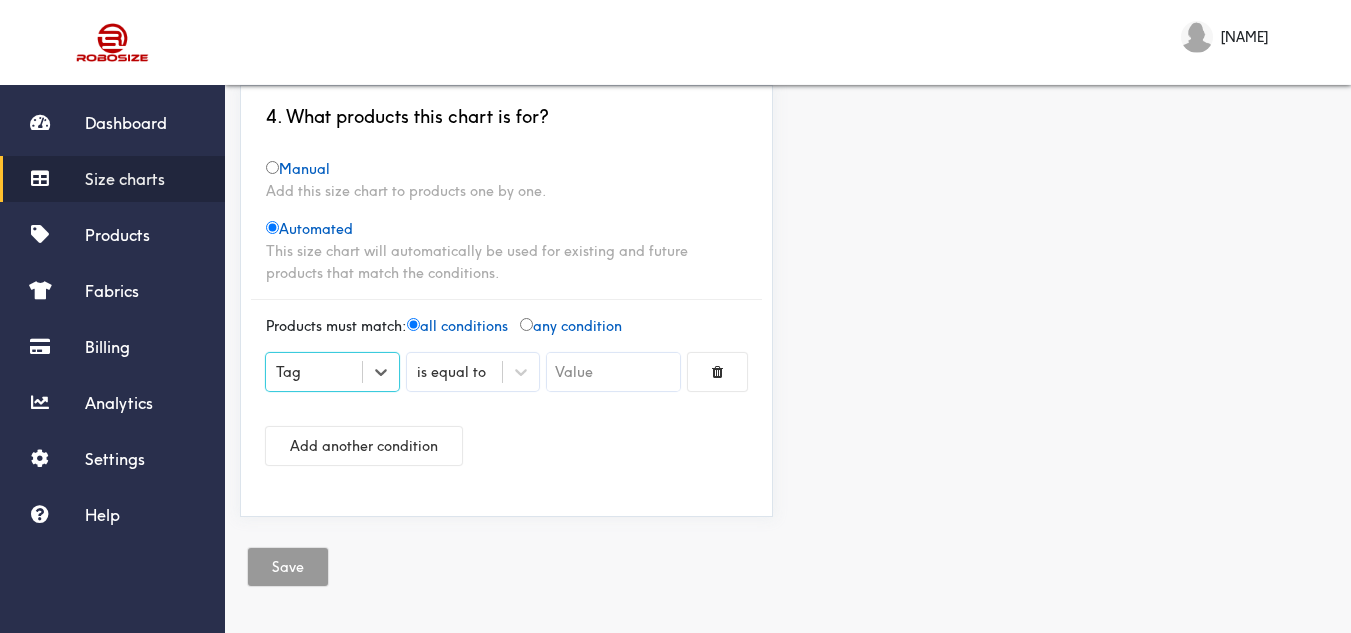 click at bounding box center [613, 372] 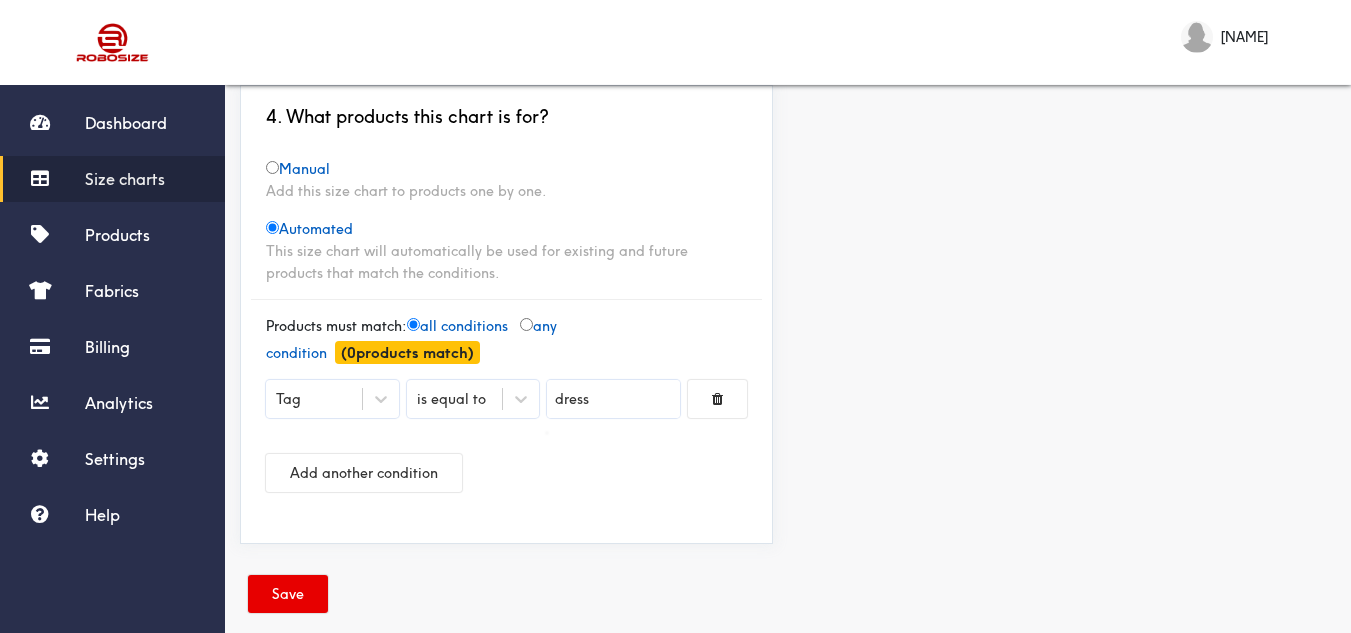 click at bounding box center [675, 316] 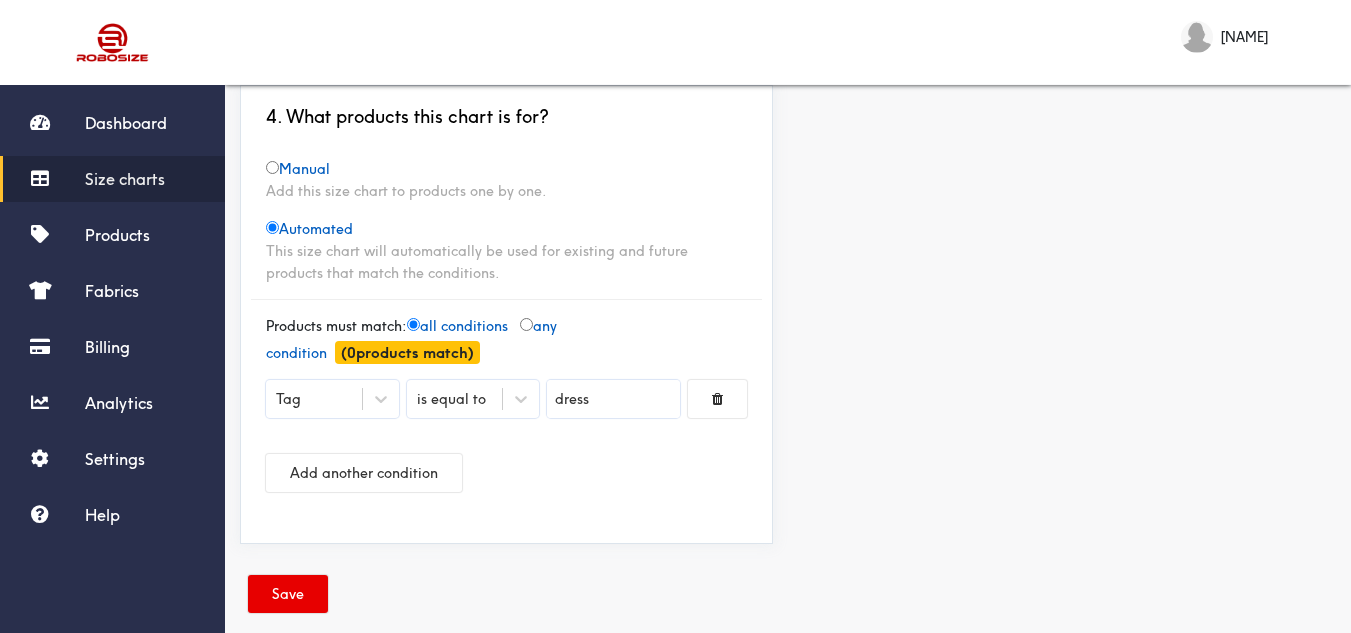 click on "dress" at bounding box center (613, 399) 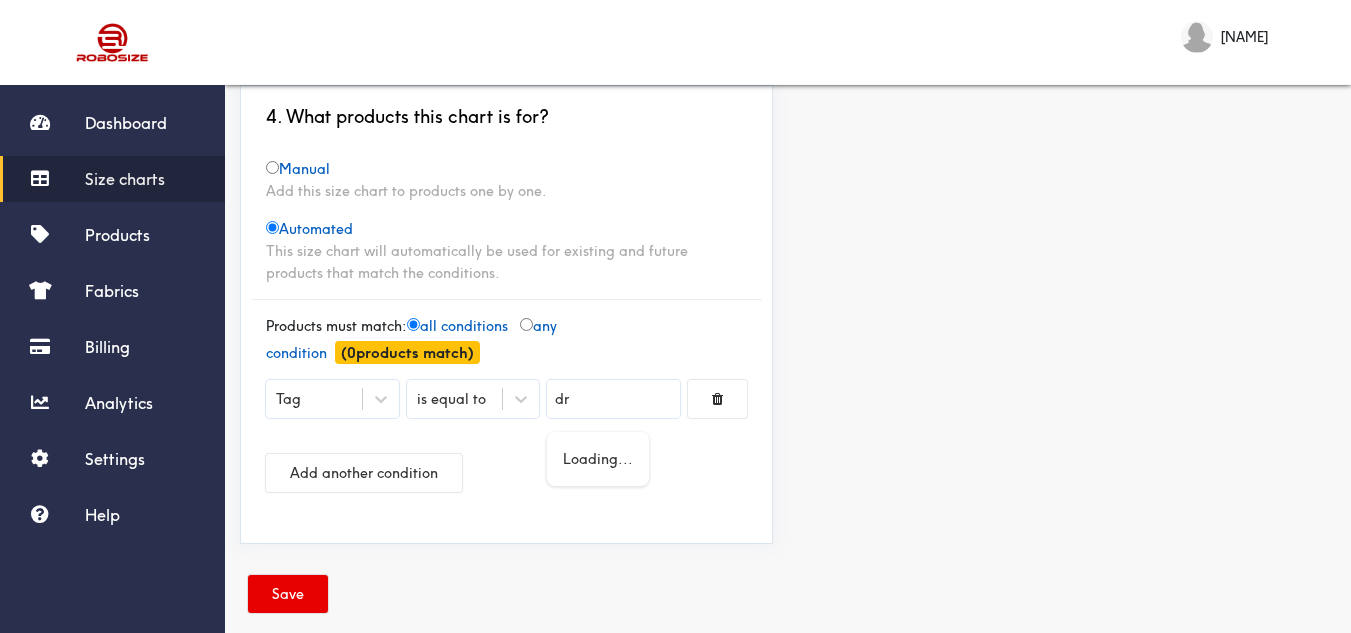 type on "d" 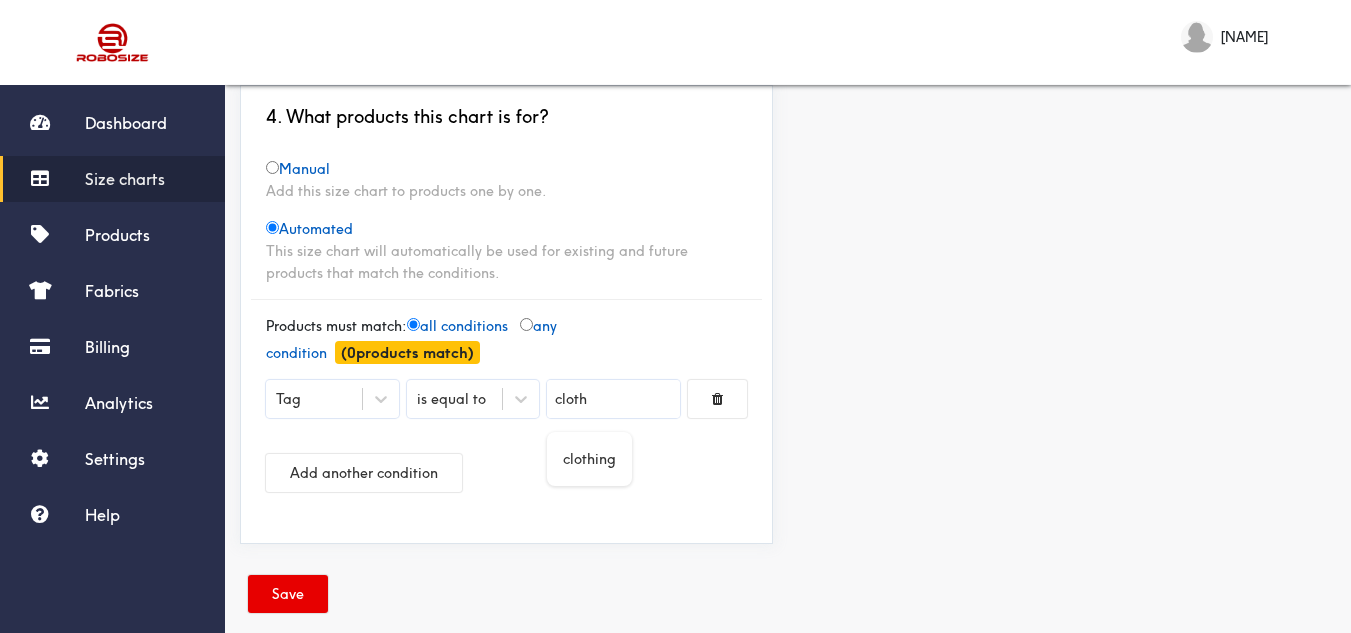 click on "clothing" at bounding box center (589, 459) 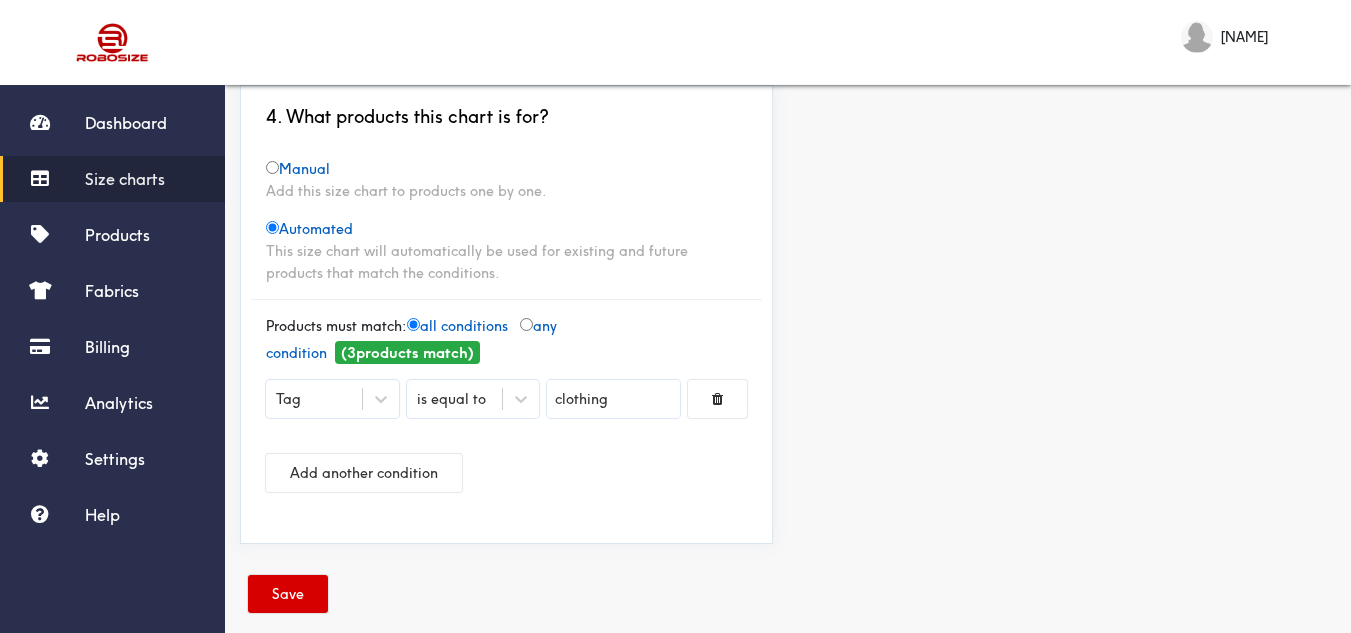 click on "Save" at bounding box center (288, 594) 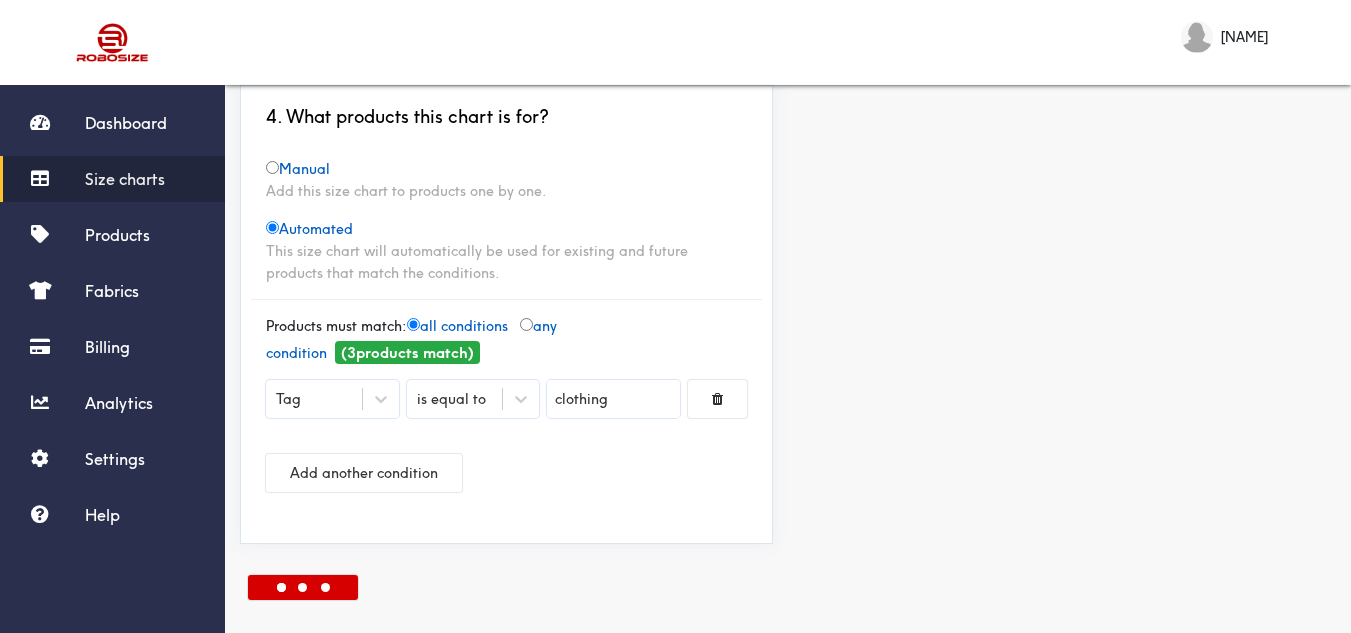 scroll, scrollTop: 42, scrollLeft: 0, axis: vertical 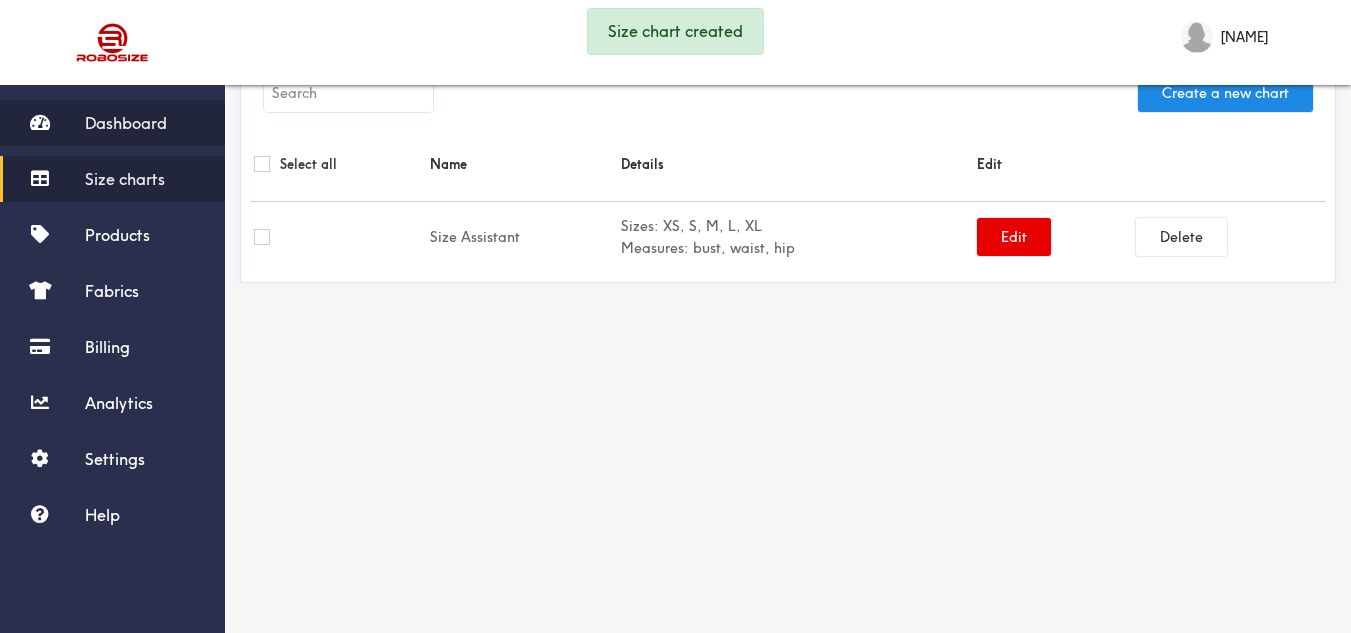 click on "Dashboard" at bounding box center (126, 123) 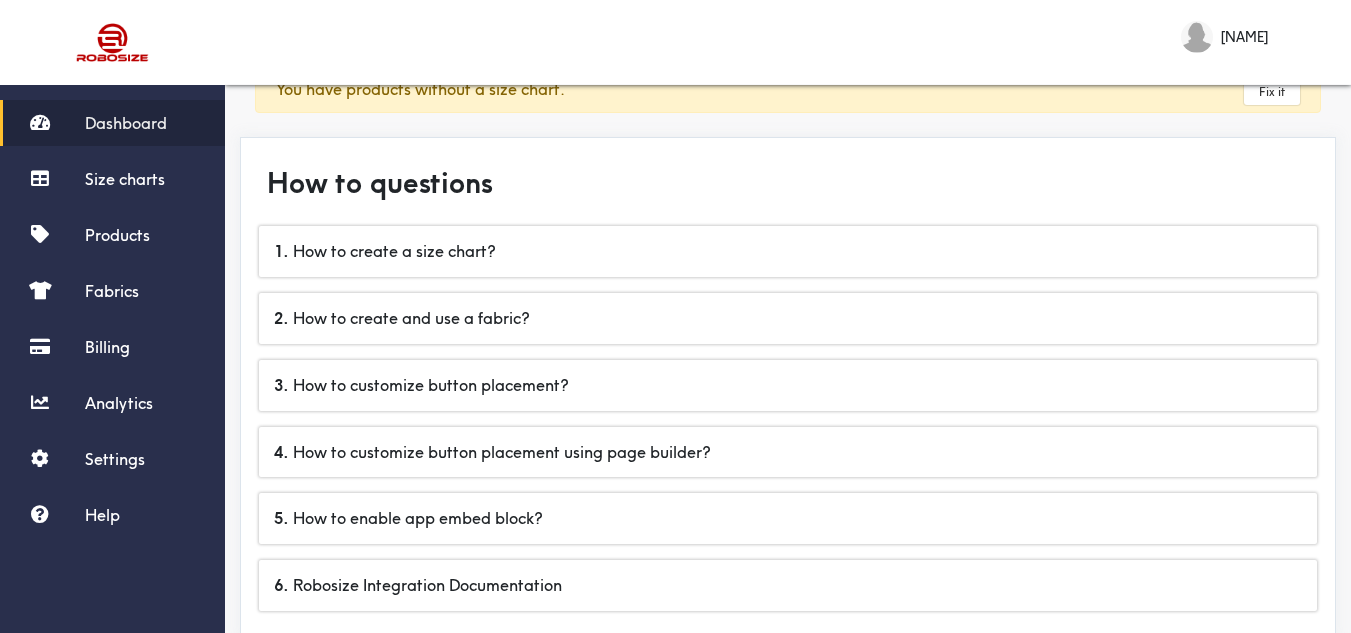 scroll, scrollTop: 0, scrollLeft: 0, axis: both 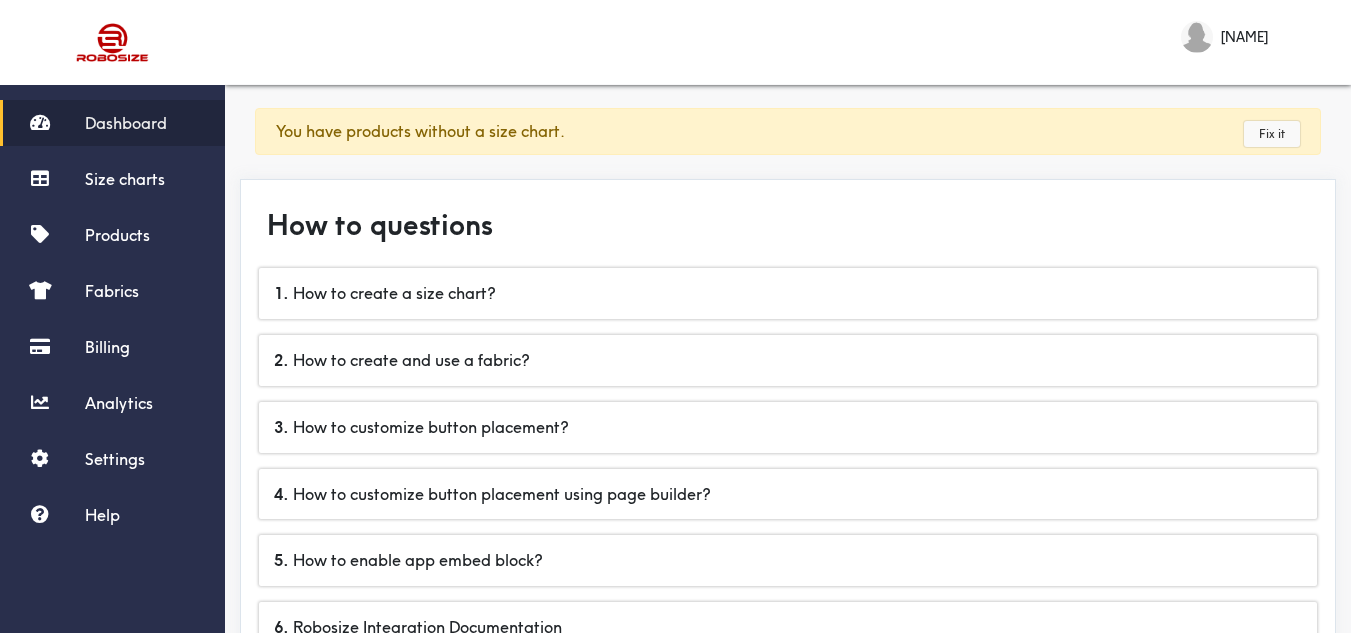 click on "Fix it" at bounding box center (1272, 134) 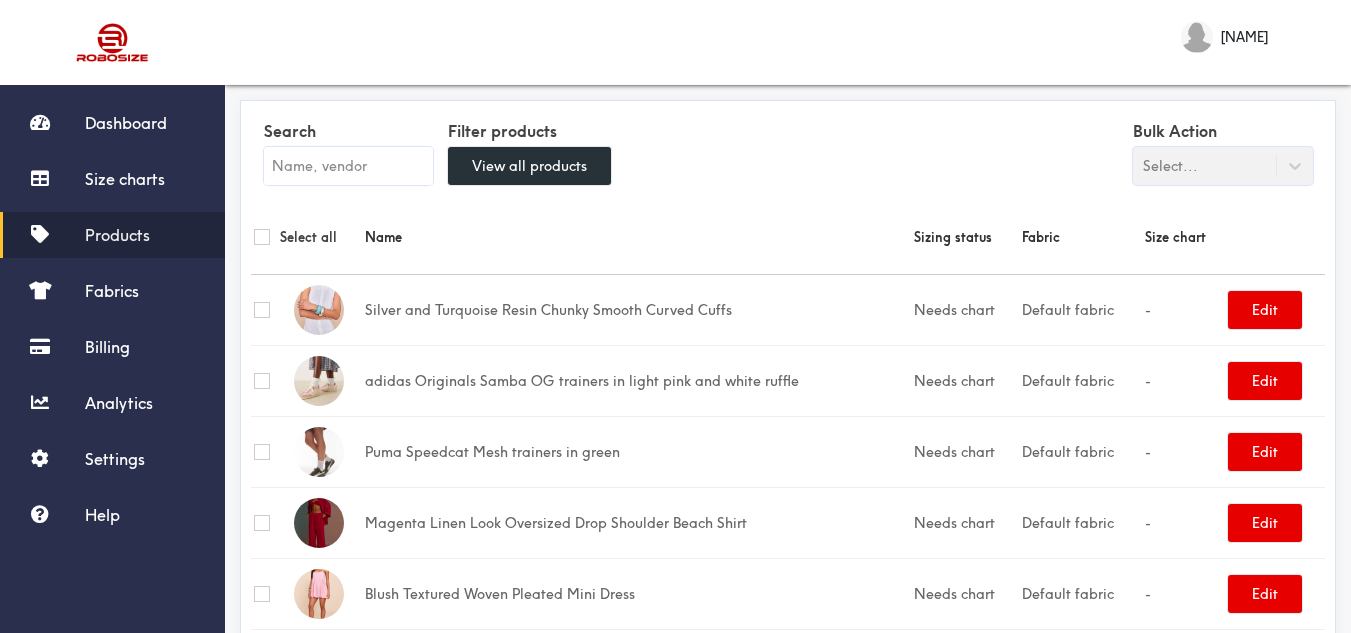 click on "Select all" at bounding box center (306, 237) 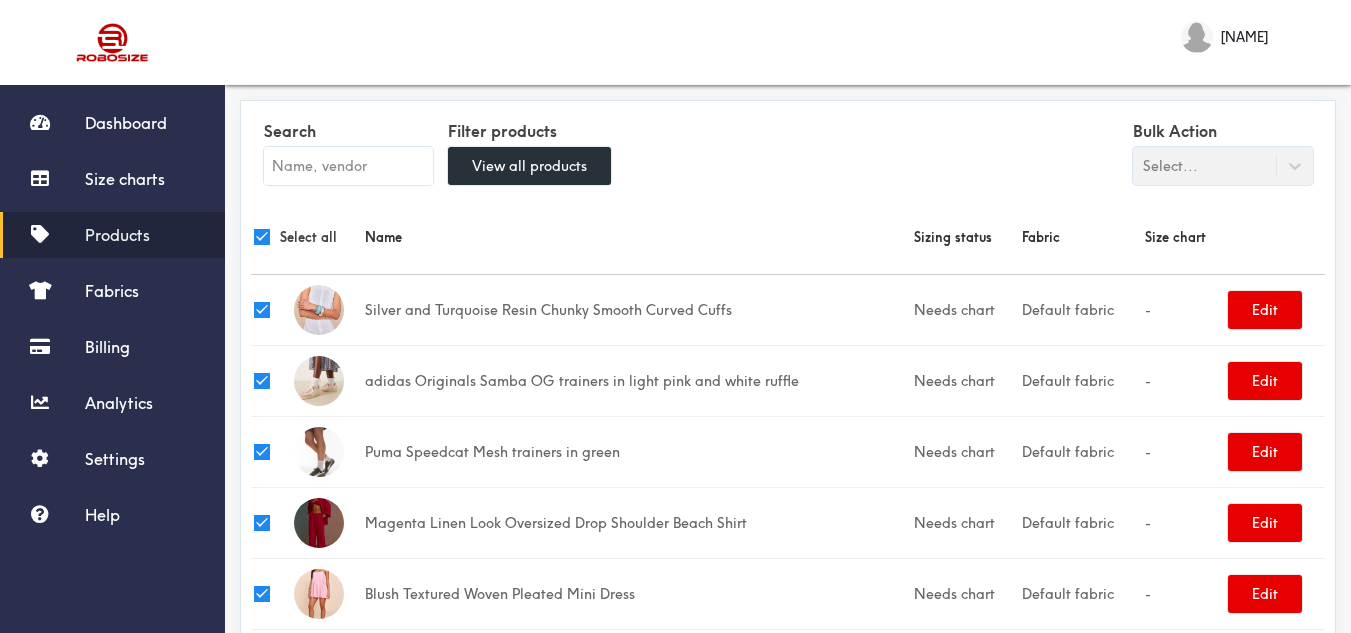 checkbox on "true" 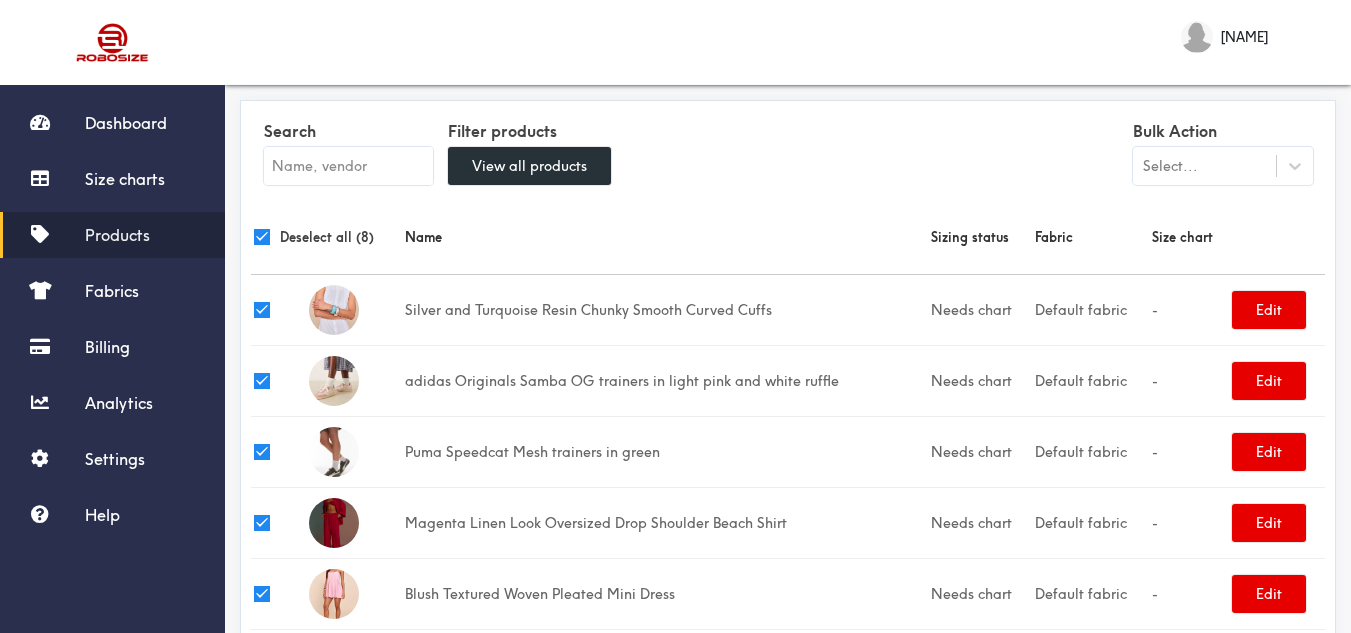 click at bounding box center (262, 381) 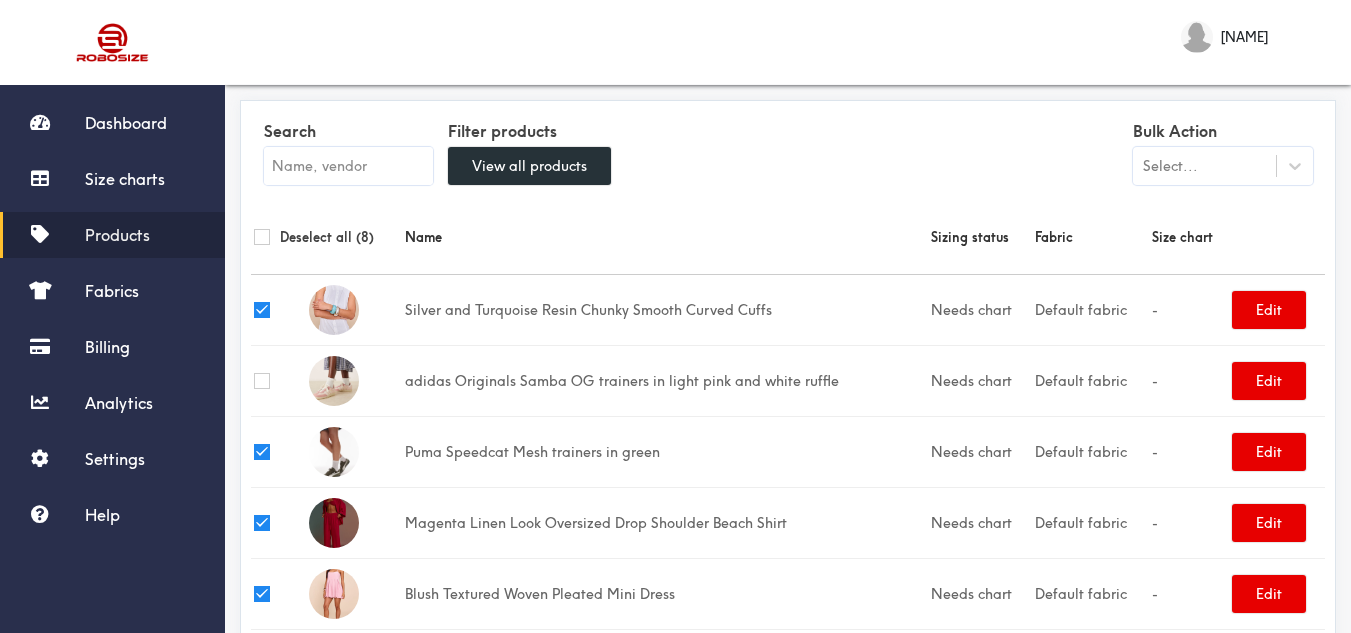 checkbox on "false" 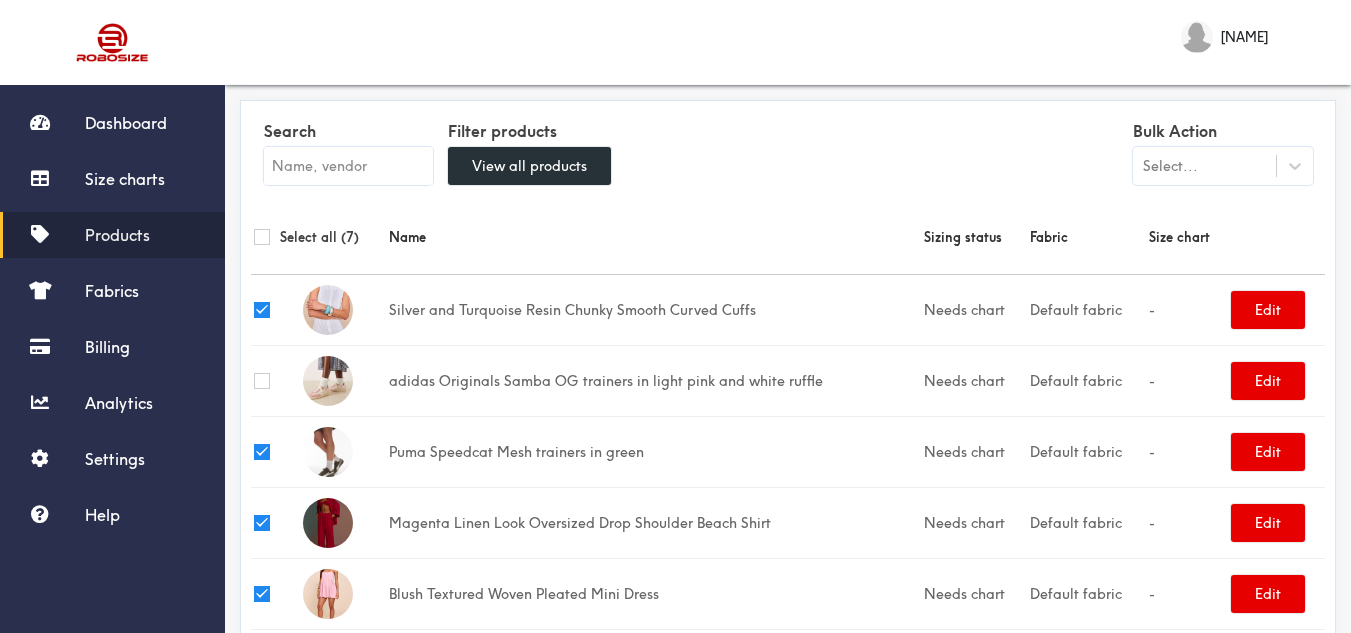 click at bounding box center (262, 452) 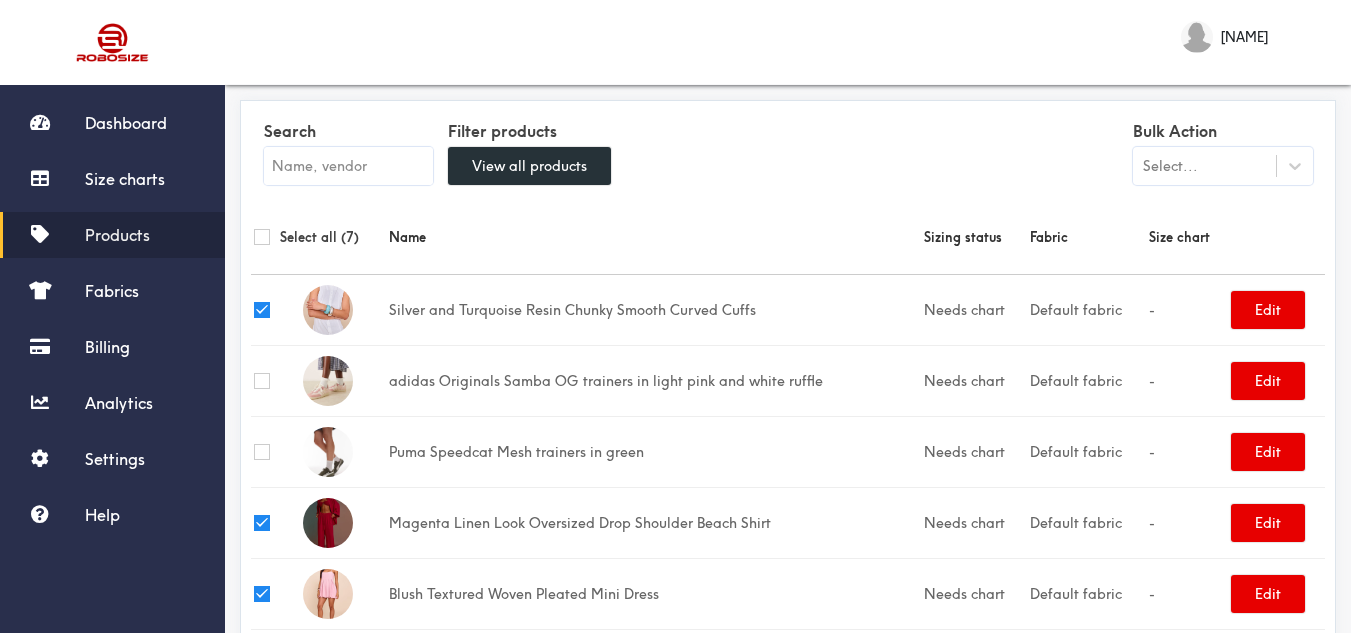 checkbox on "false" 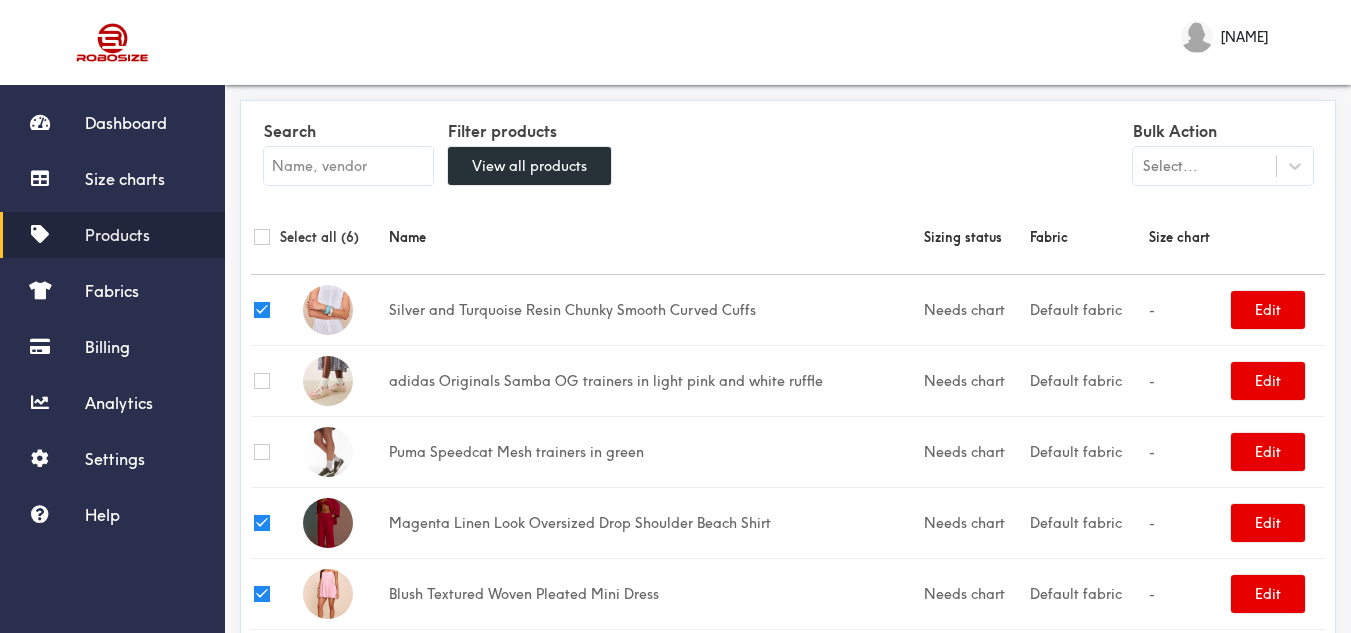 click at bounding box center (275, 310) 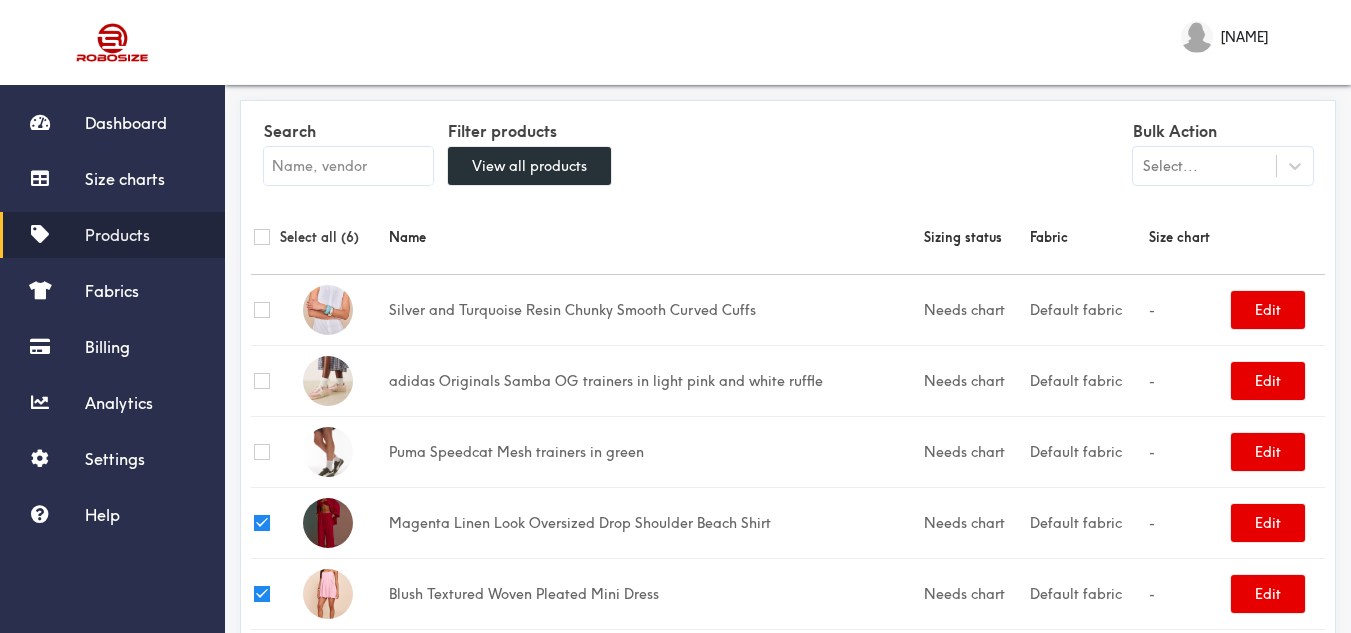 checkbox on "false" 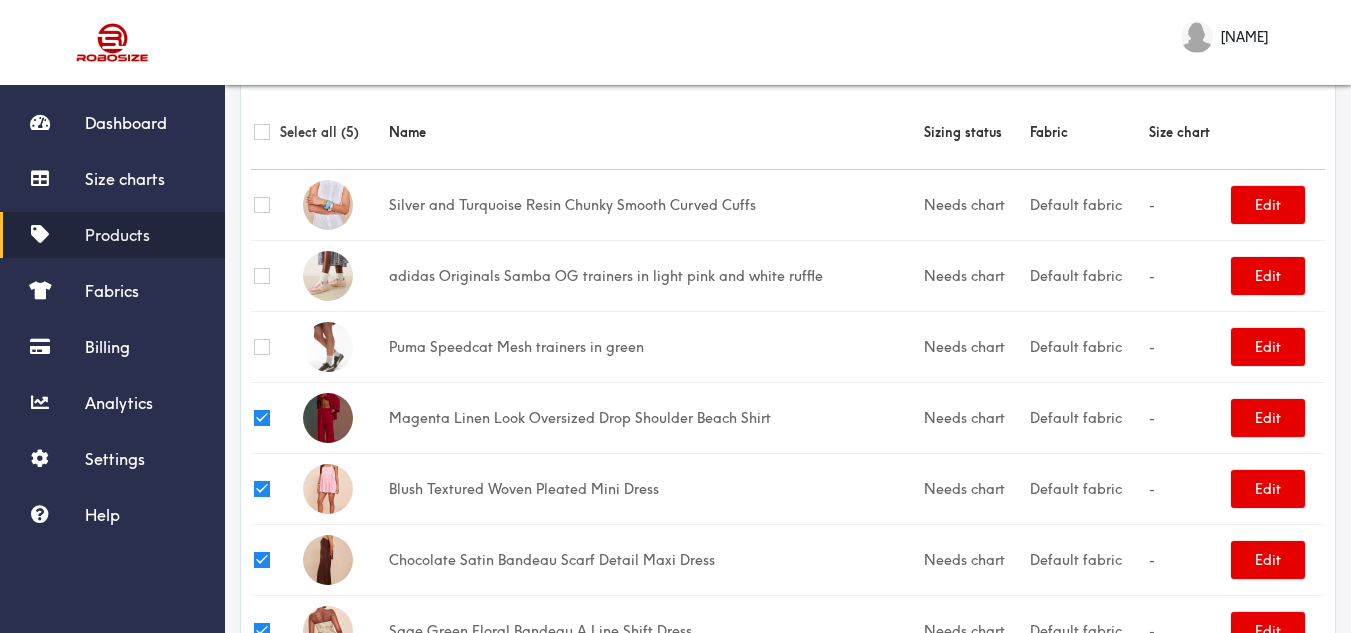 scroll, scrollTop: 0, scrollLeft: 0, axis: both 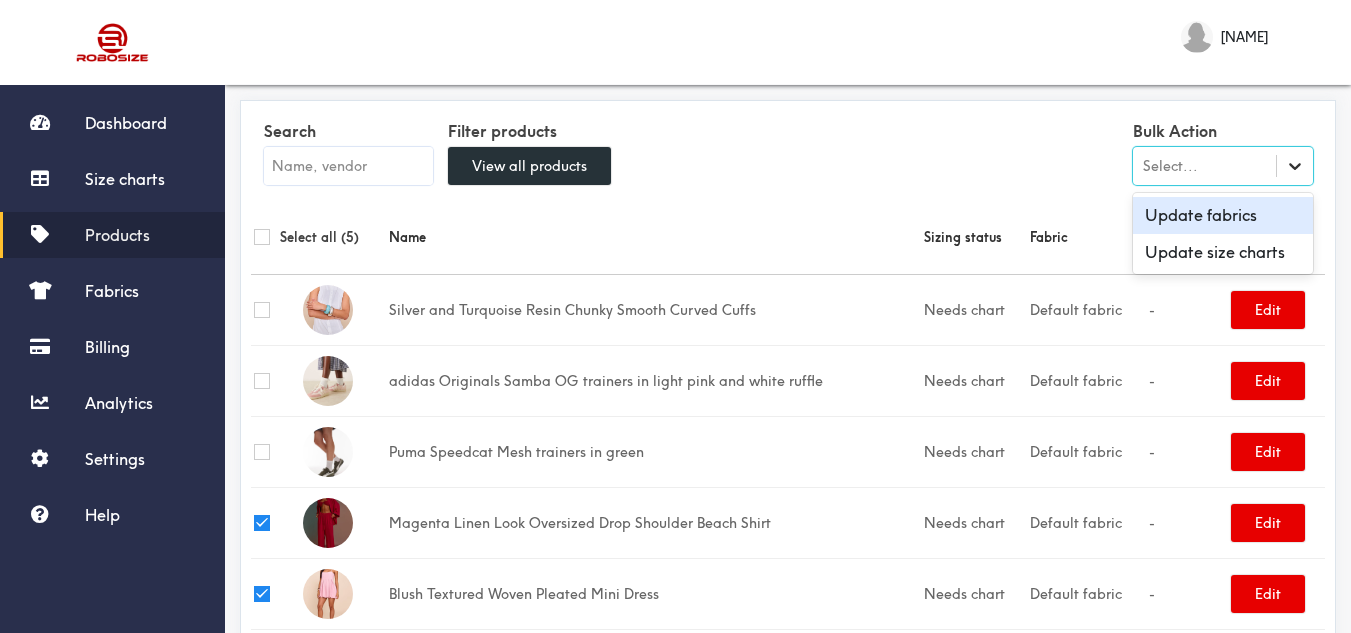 click 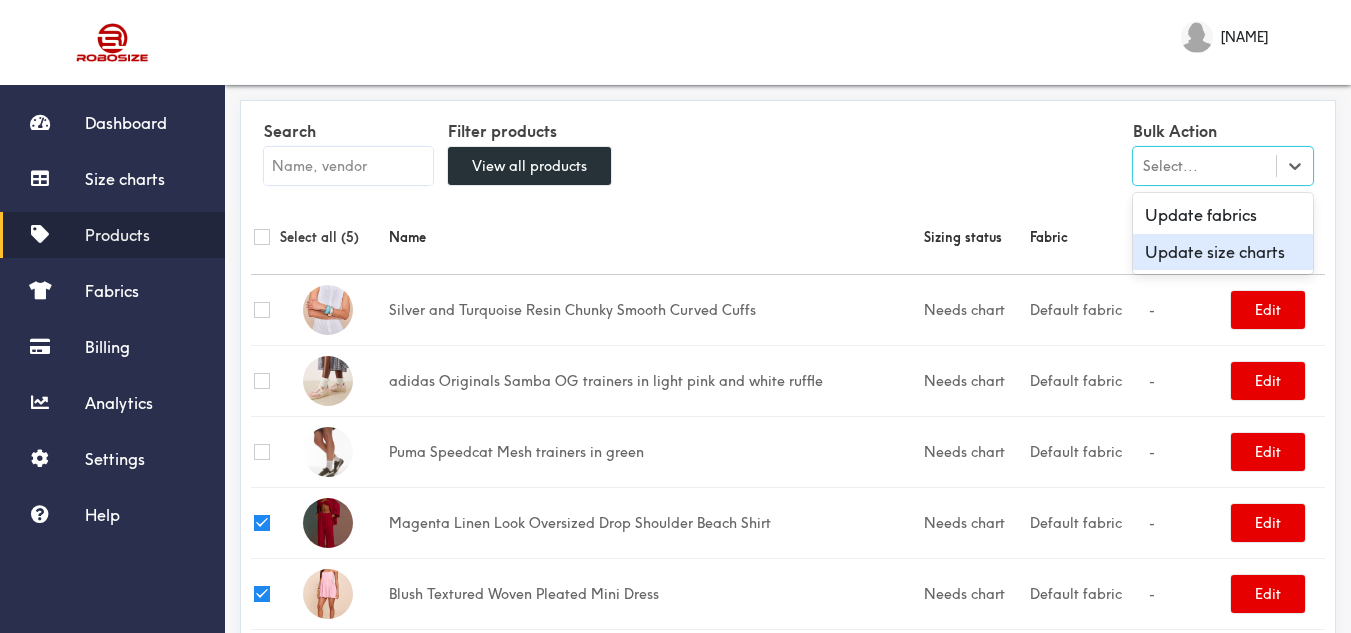 click on "Update size charts" at bounding box center [1223, 252] 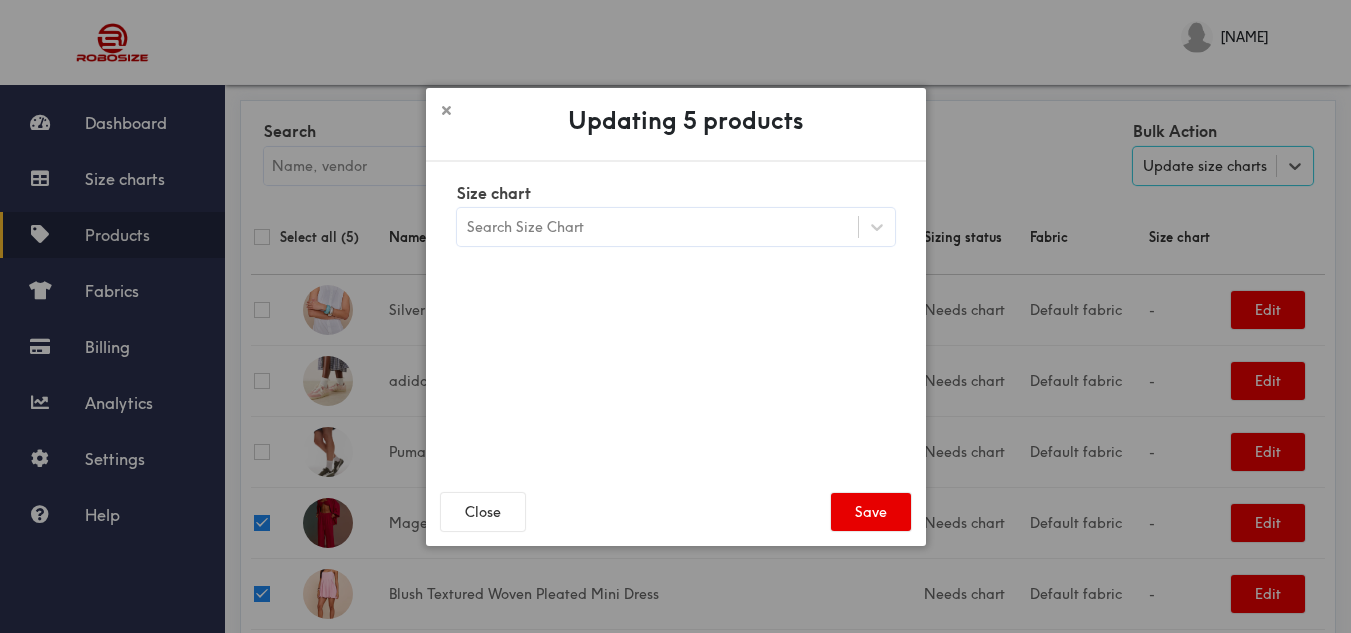click on "Search Size Chart" at bounding box center [657, 227] 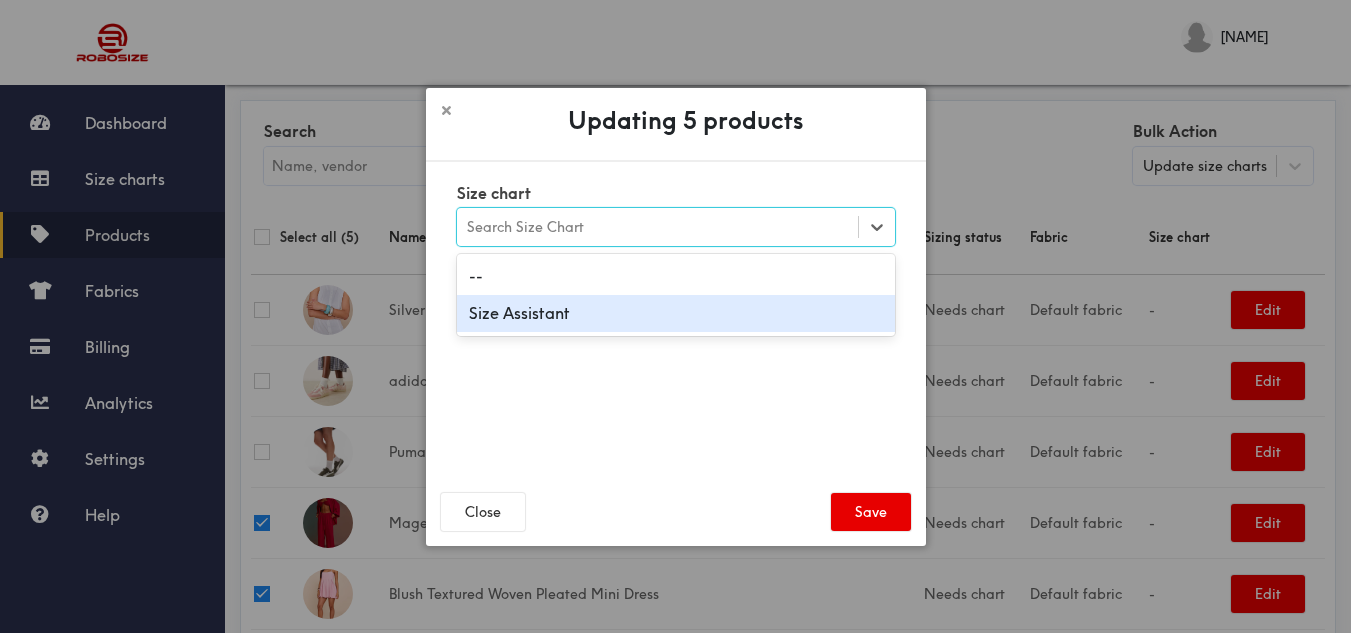 click on "Size Assistant" at bounding box center [676, 313] 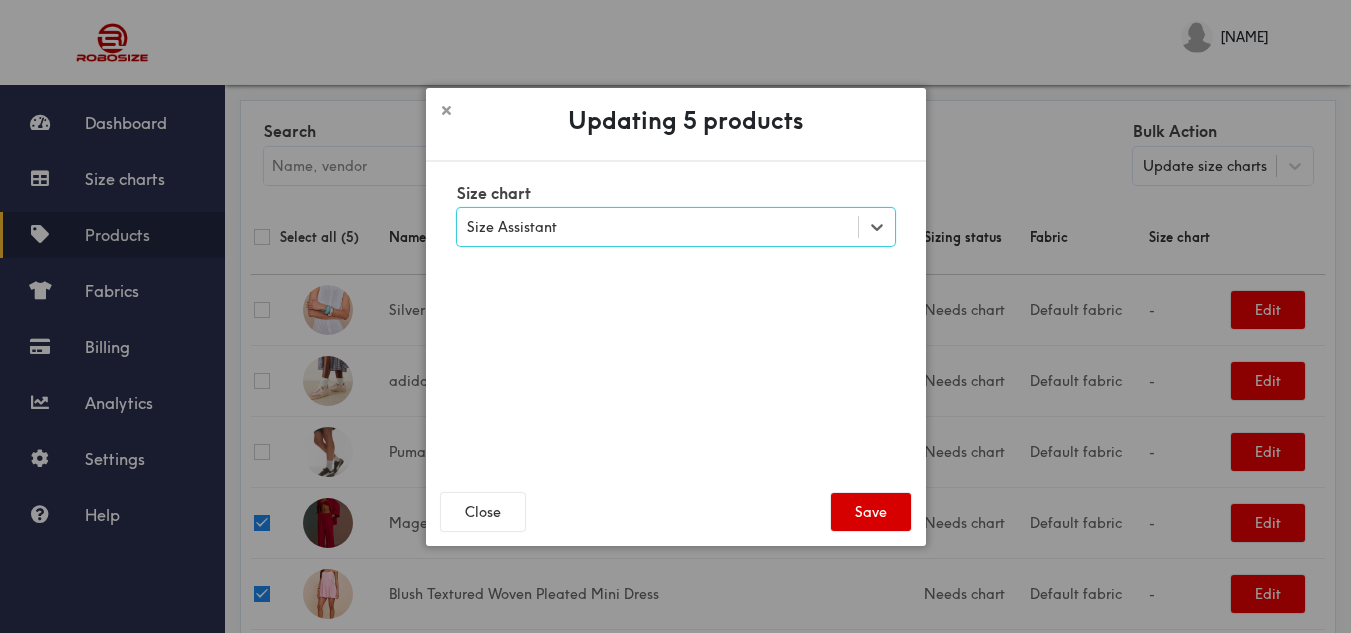click on "Save" at bounding box center [871, 512] 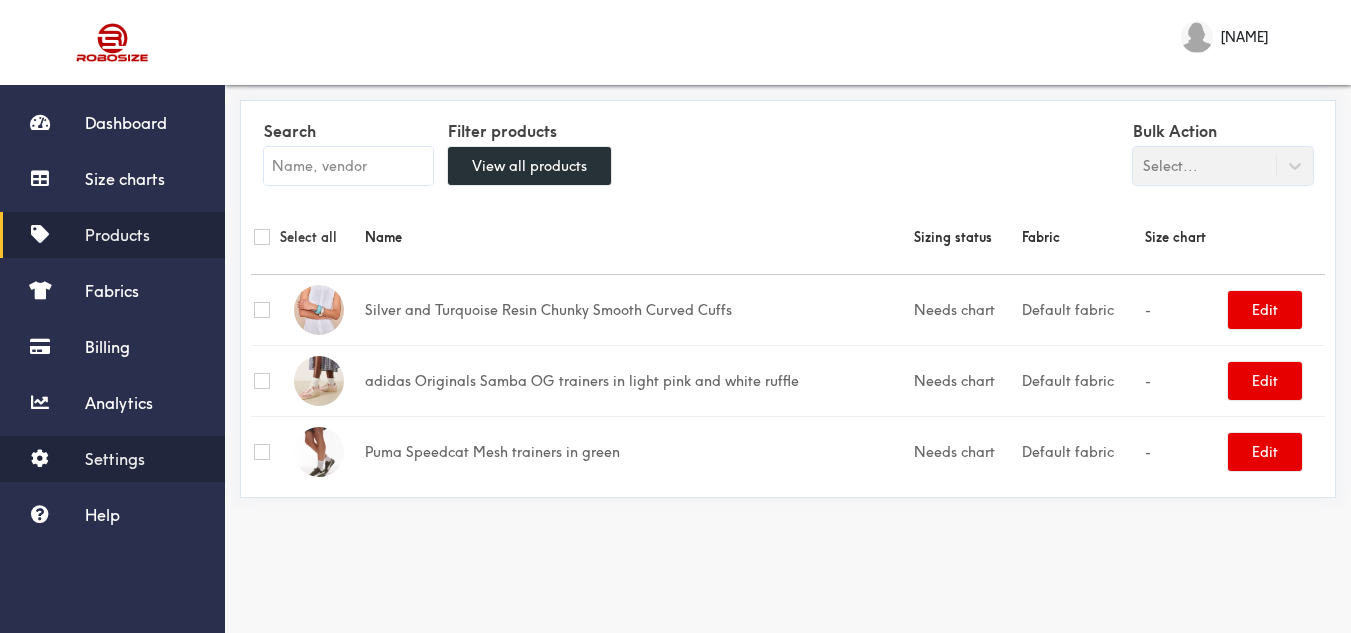 click on "Settings" at bounding box center [112, 459] 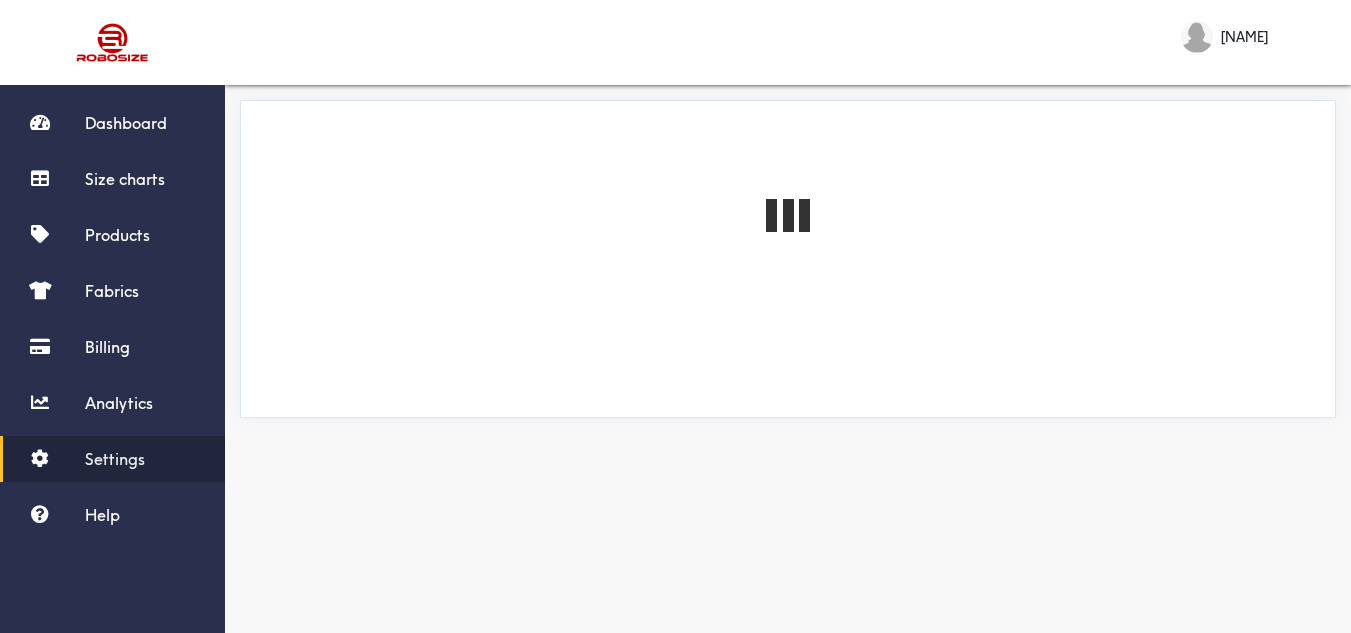 click at bounding box center (1197, 37) 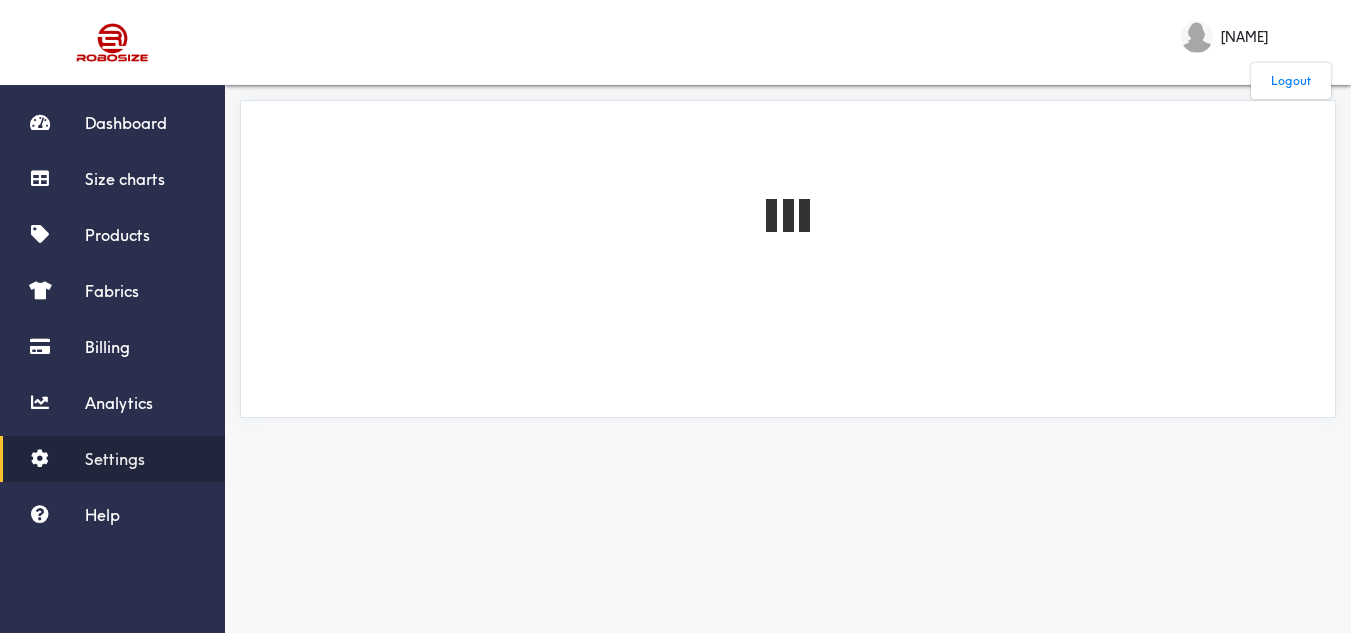 click at bounding box center (1197, 37) 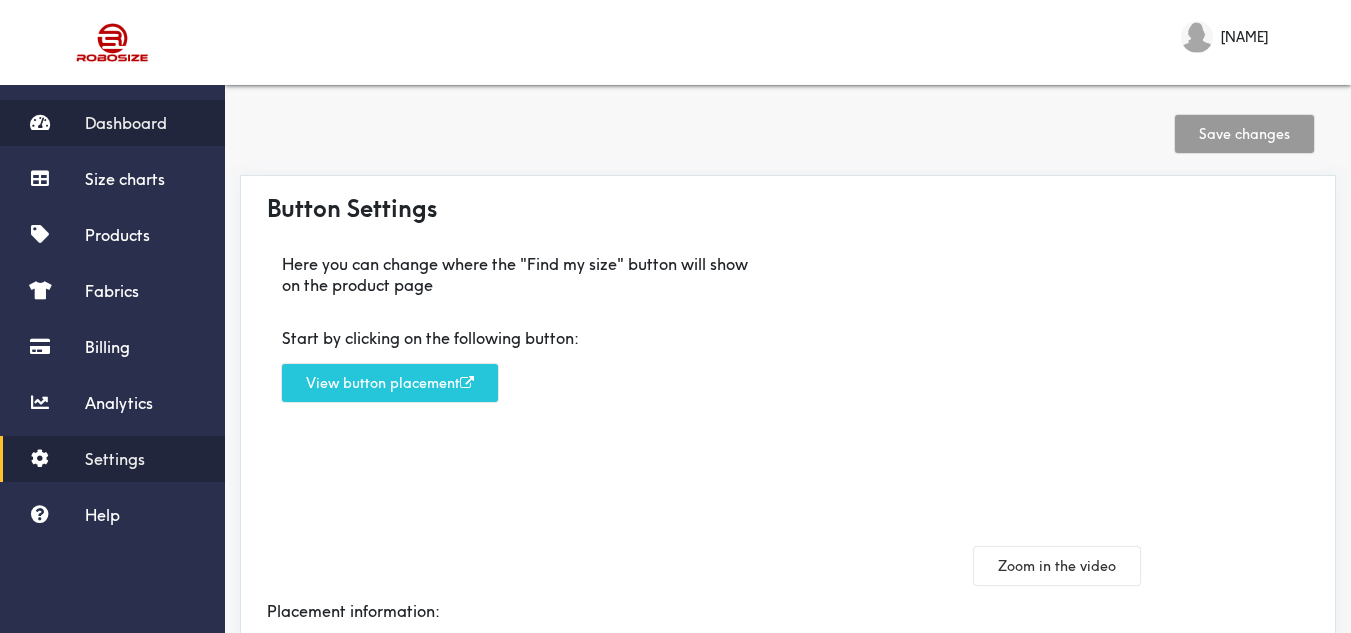 click on "Dashboard" at bounding box center (126, 123) 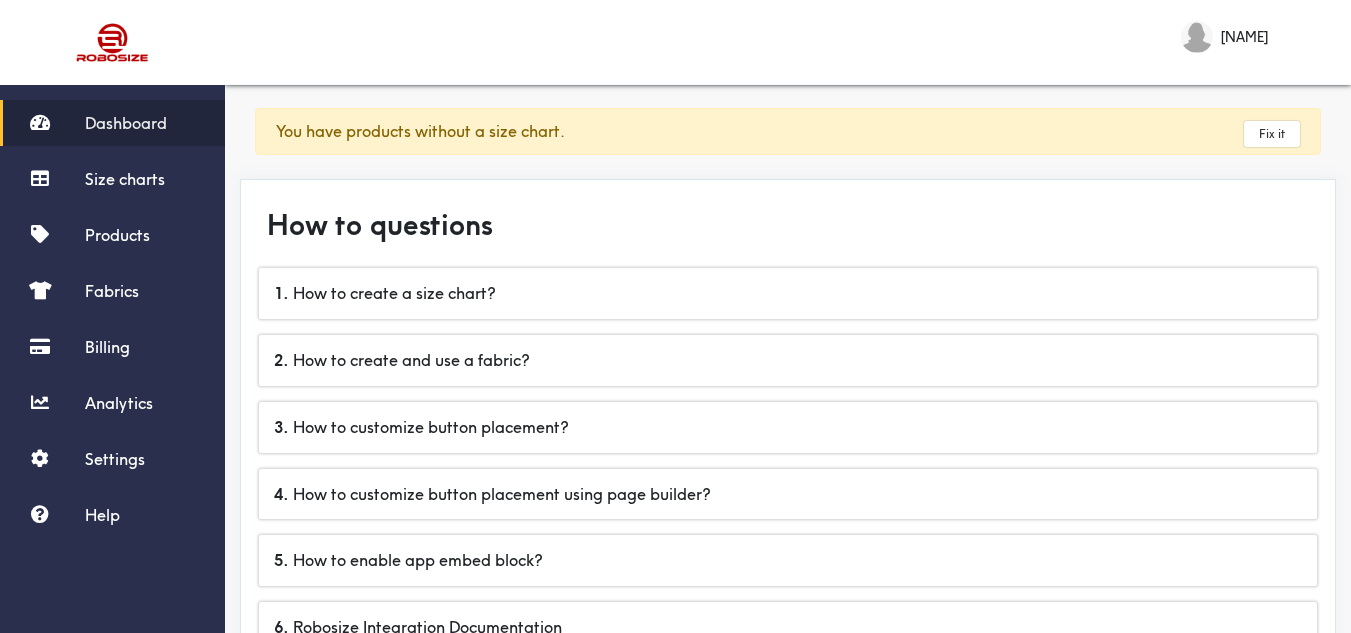 scroll, scrollTop: 477, scrollLeft: 0, axis: vertical 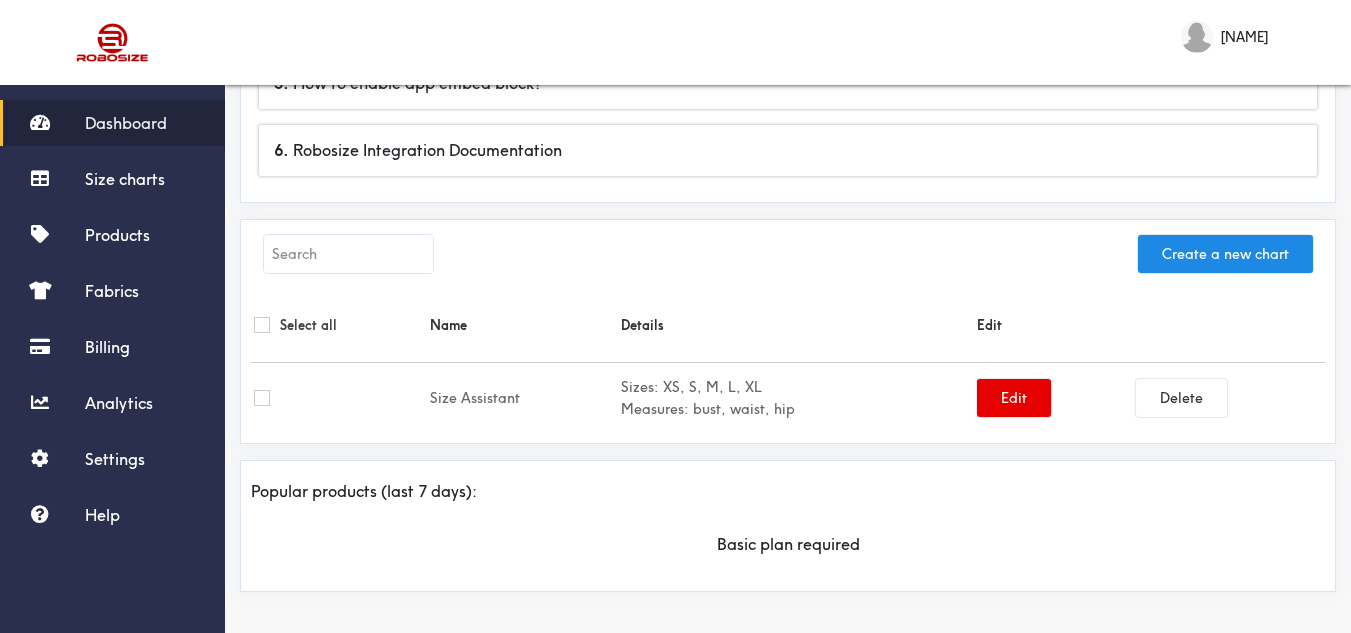 click at bounding box center (339, 398) 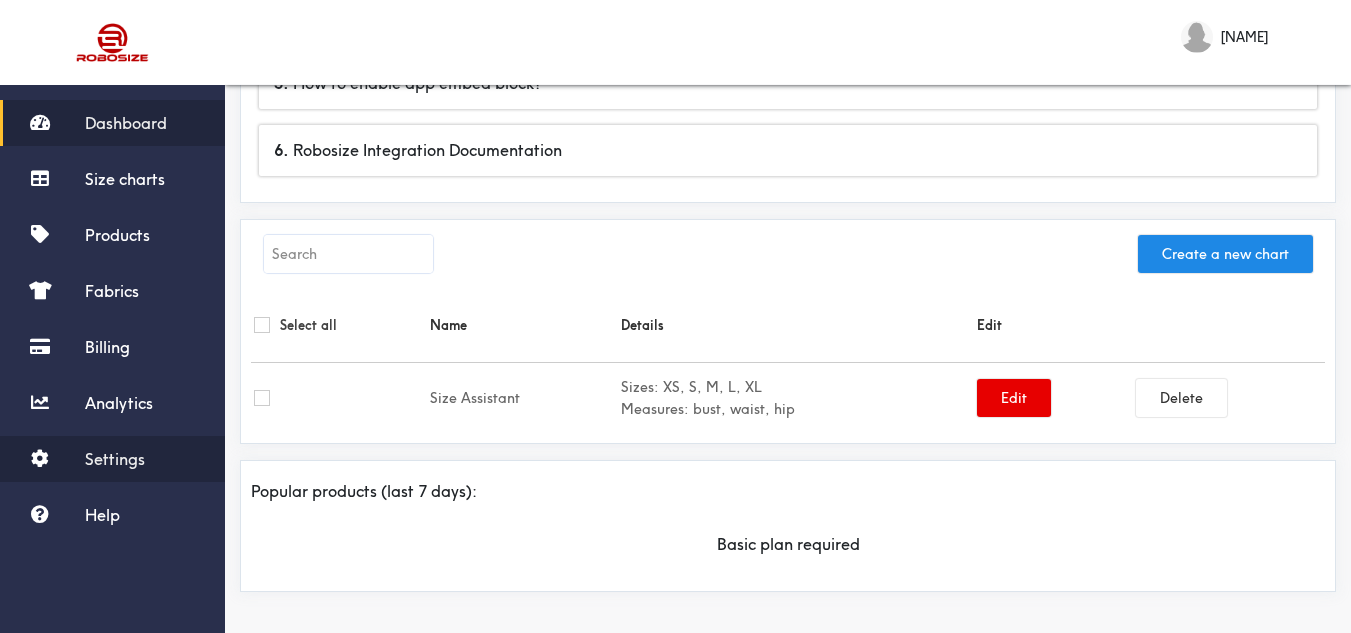 click on "Settings" at bounding box center (115, 459) 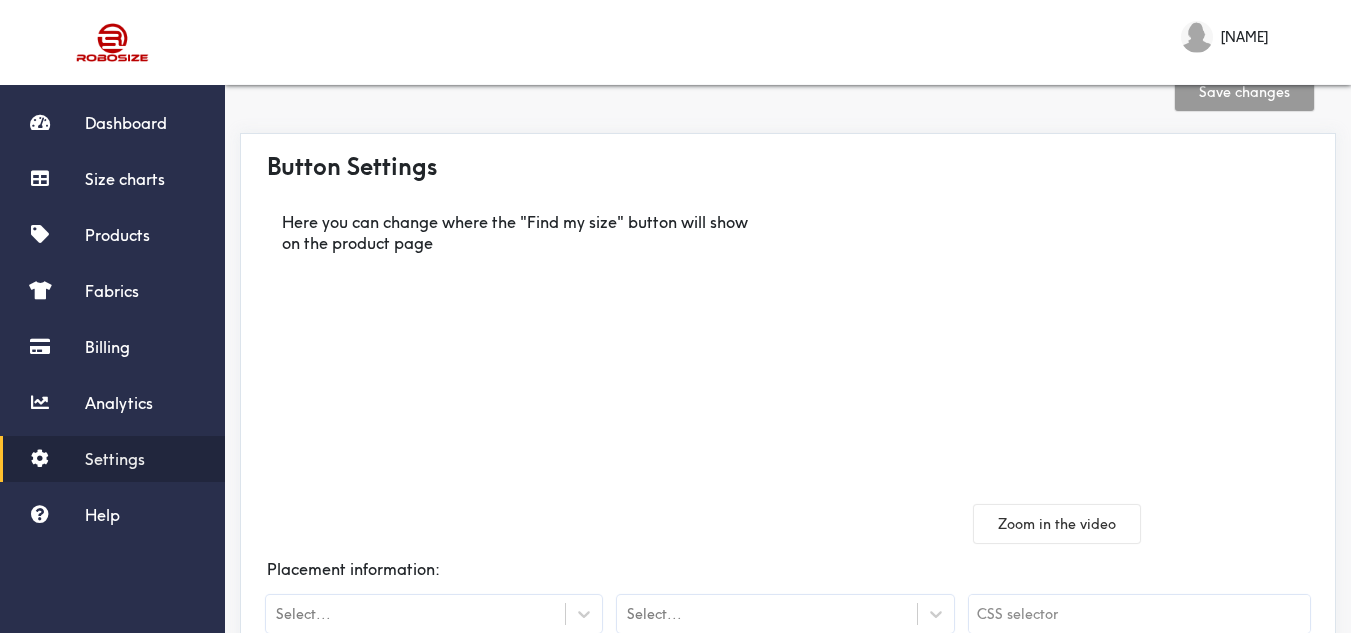 scroll, scrollTop: 477, scrollLeft: 0, axis: vertical 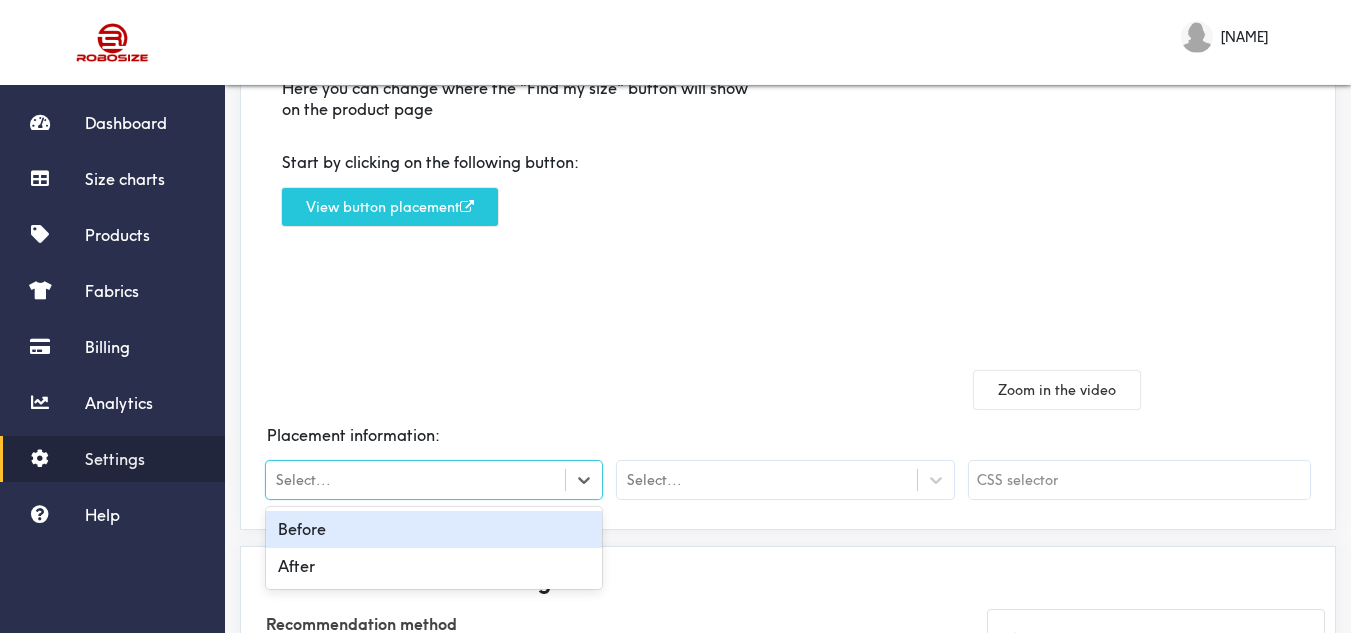 click on "Select..." at bounding box center [415, 480] 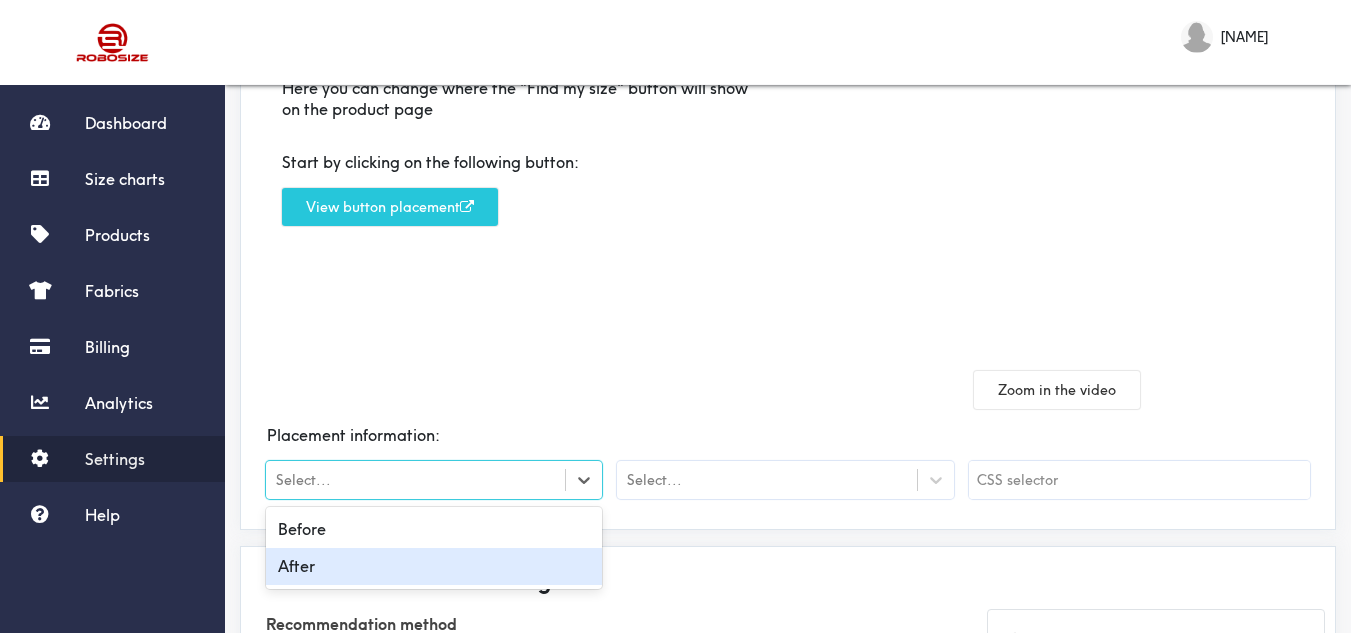 click on "After" at bounding box center (434, 566) 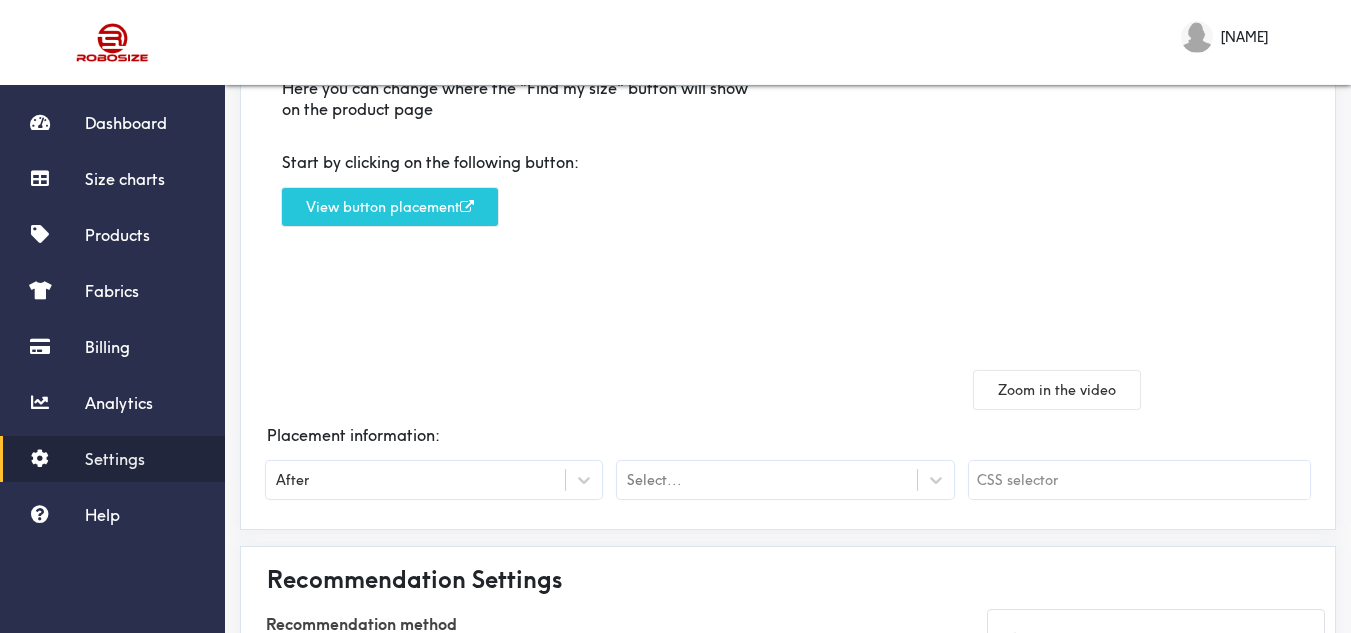 click on "Placement information:" at bounding box center [788, 435] 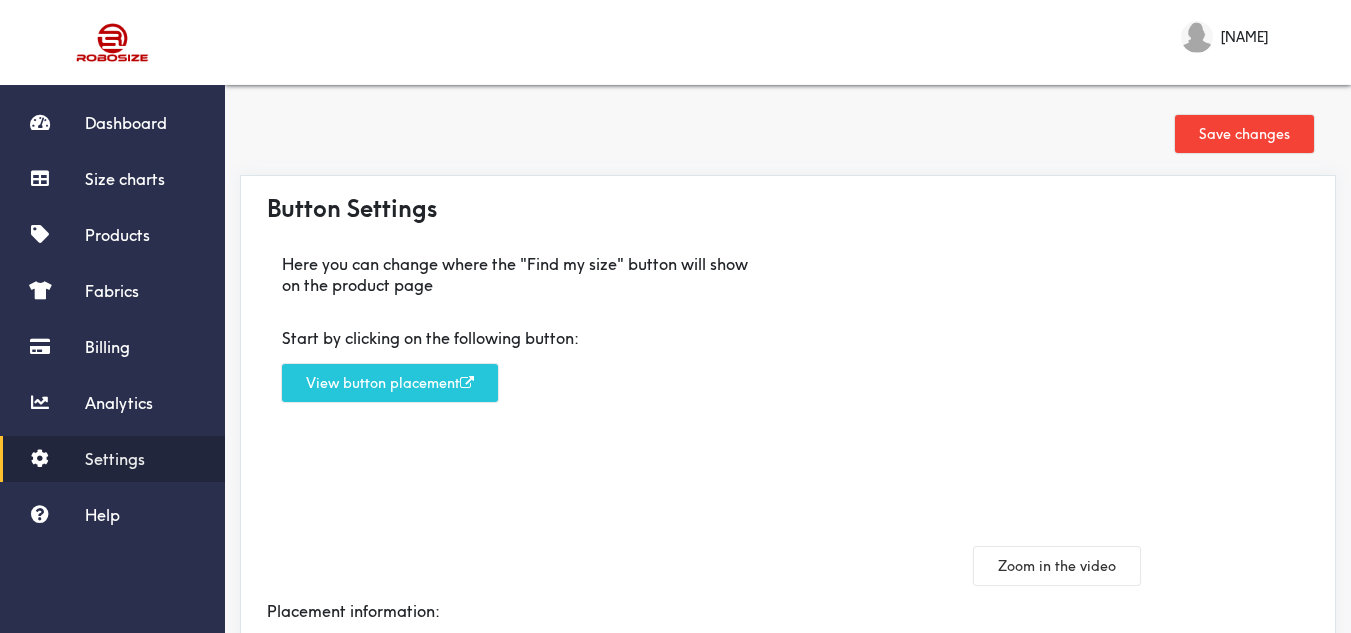 click on "Save changes" at bounding box center [1244, 134] 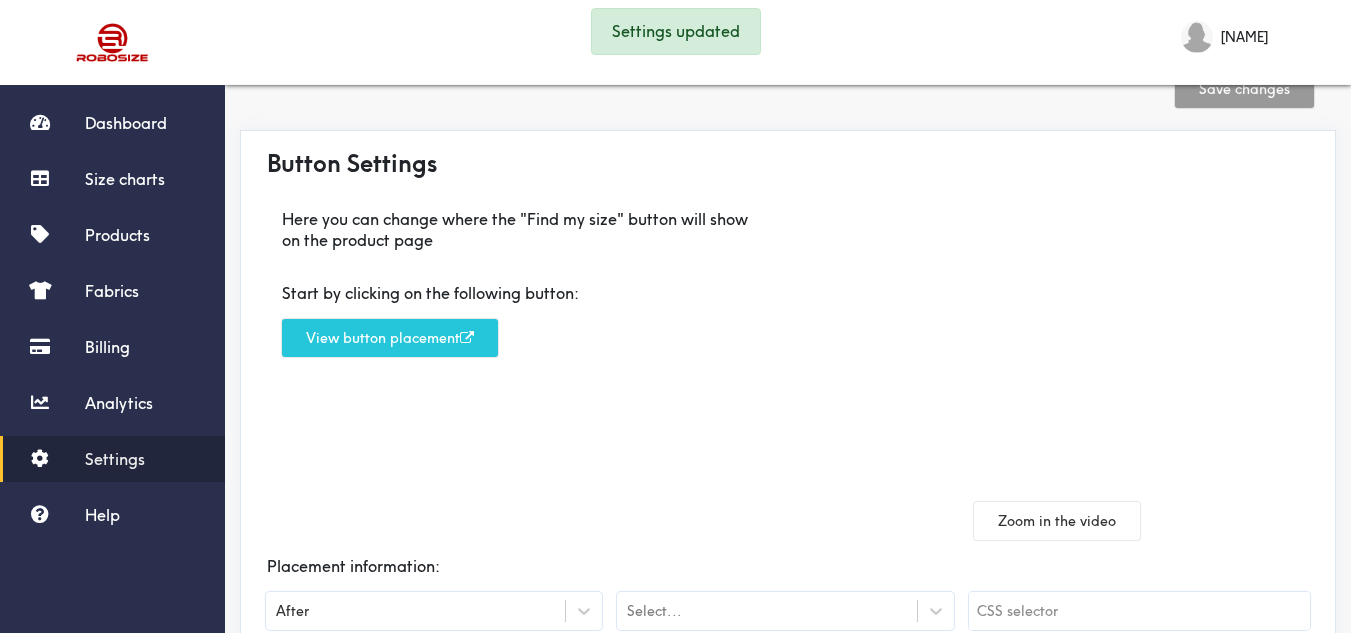 scroll, scrollTop: 527, scrollLeft: 0, axis: vertical 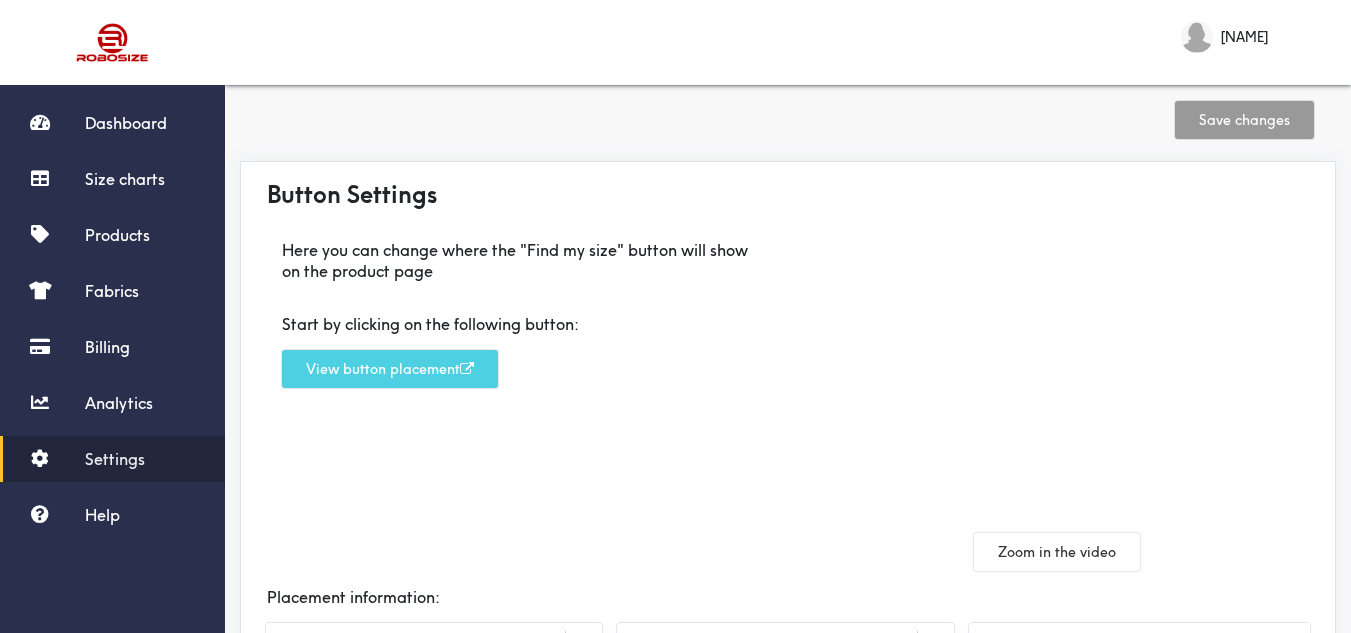 click on "View button placement" at bounding box center [390, 369] 